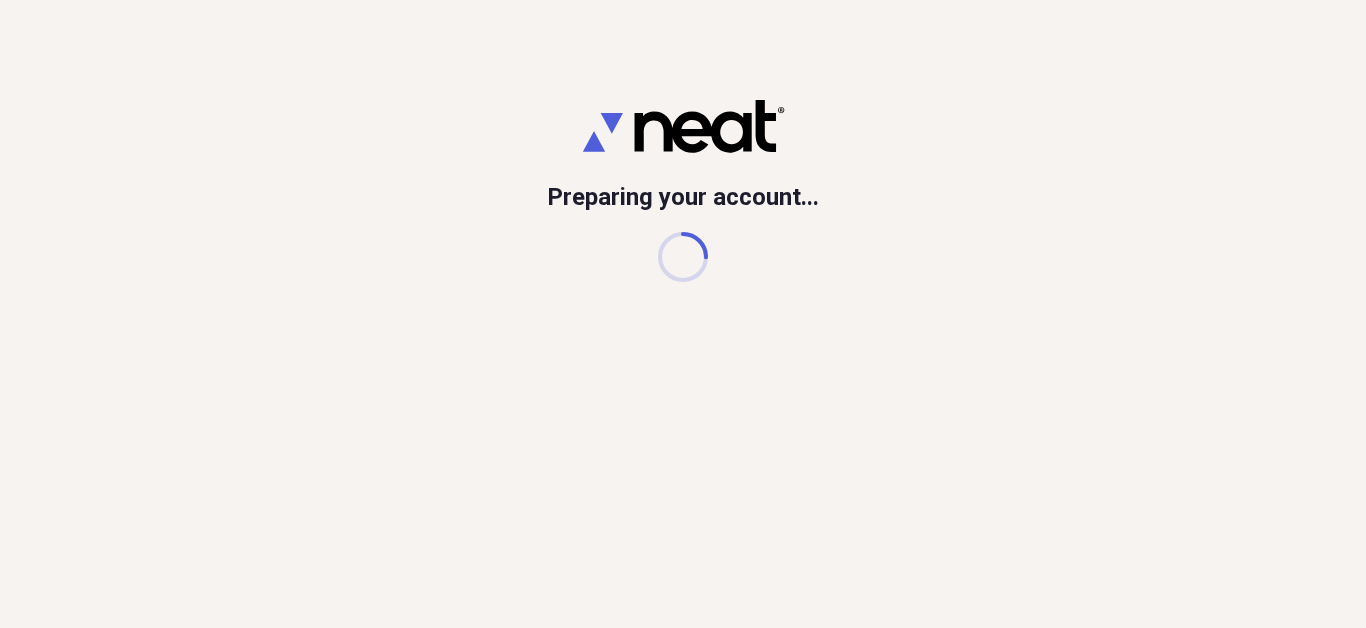 scroll, scrollTop: 0, scrollLeft: 0, axis: both 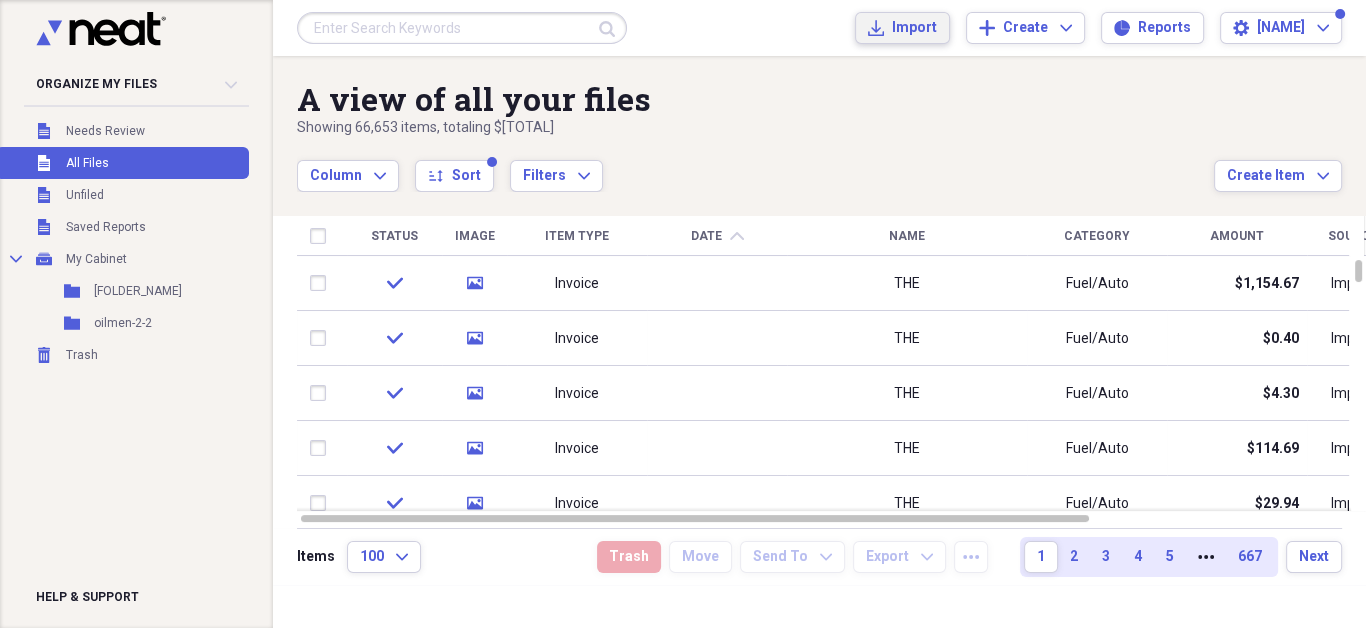 click on "Import" at bounding box center (914, 28) 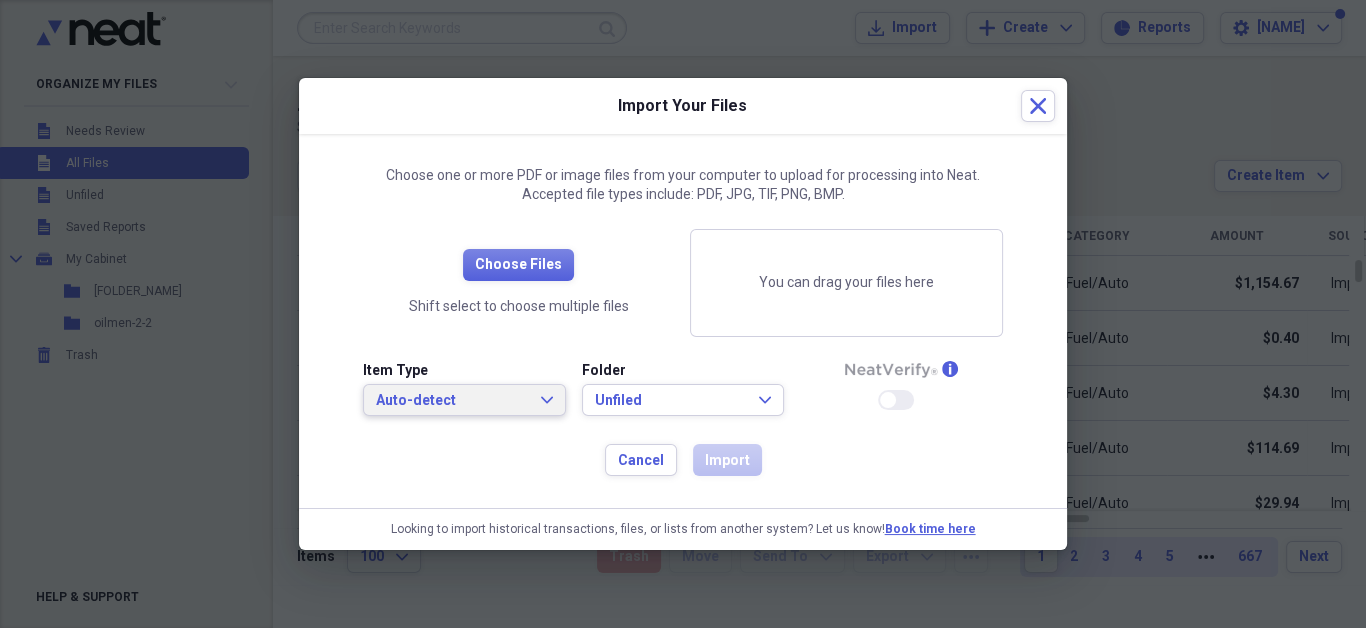 click on "Expand" 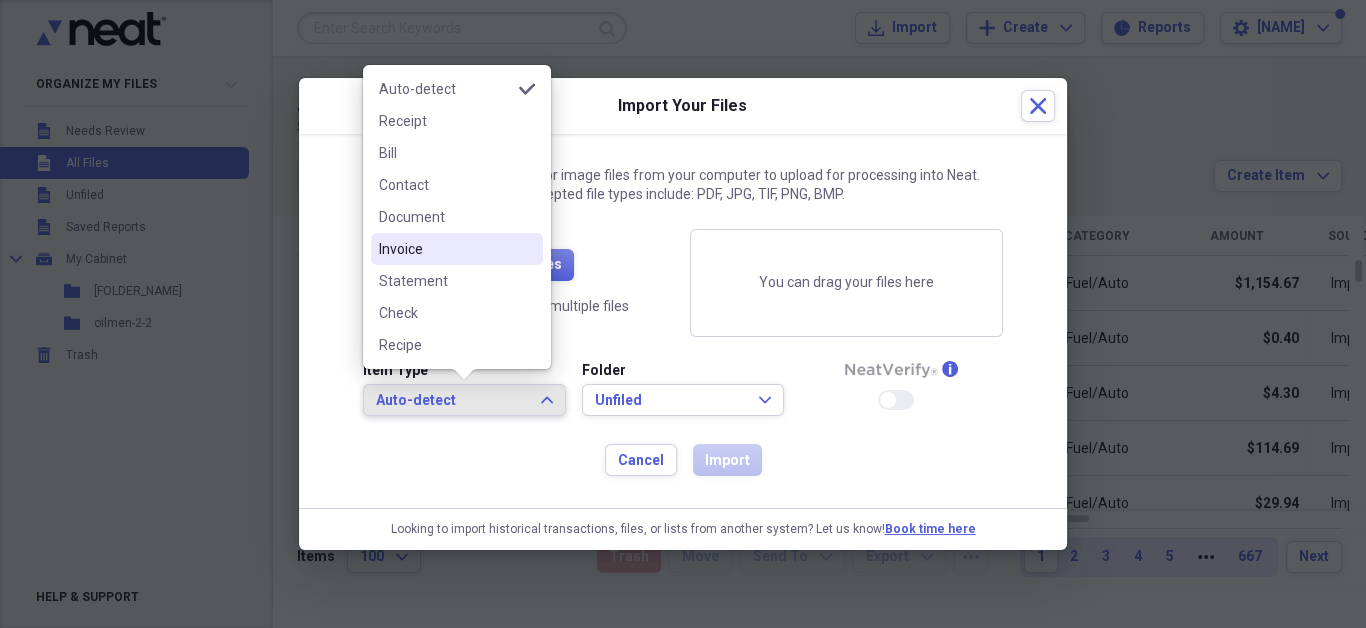 click on "Invoice" at bounding box center [445, 249] 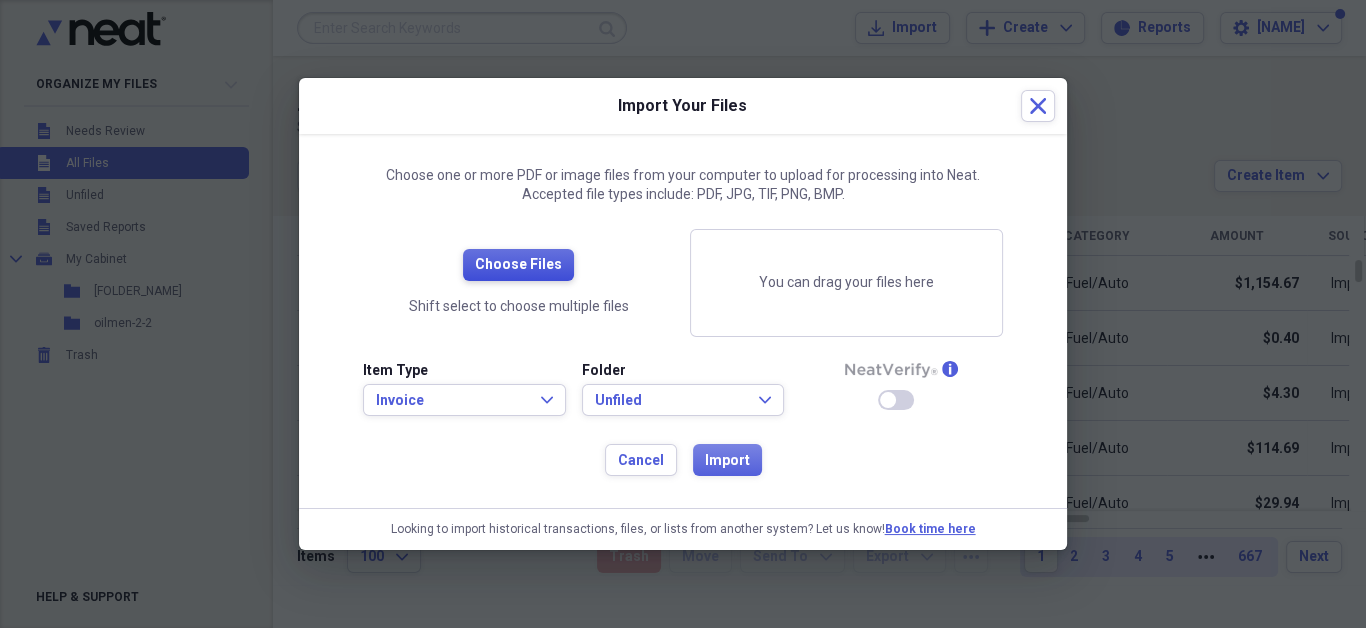 click on "Choose Files" at bounding box center (518, 265) 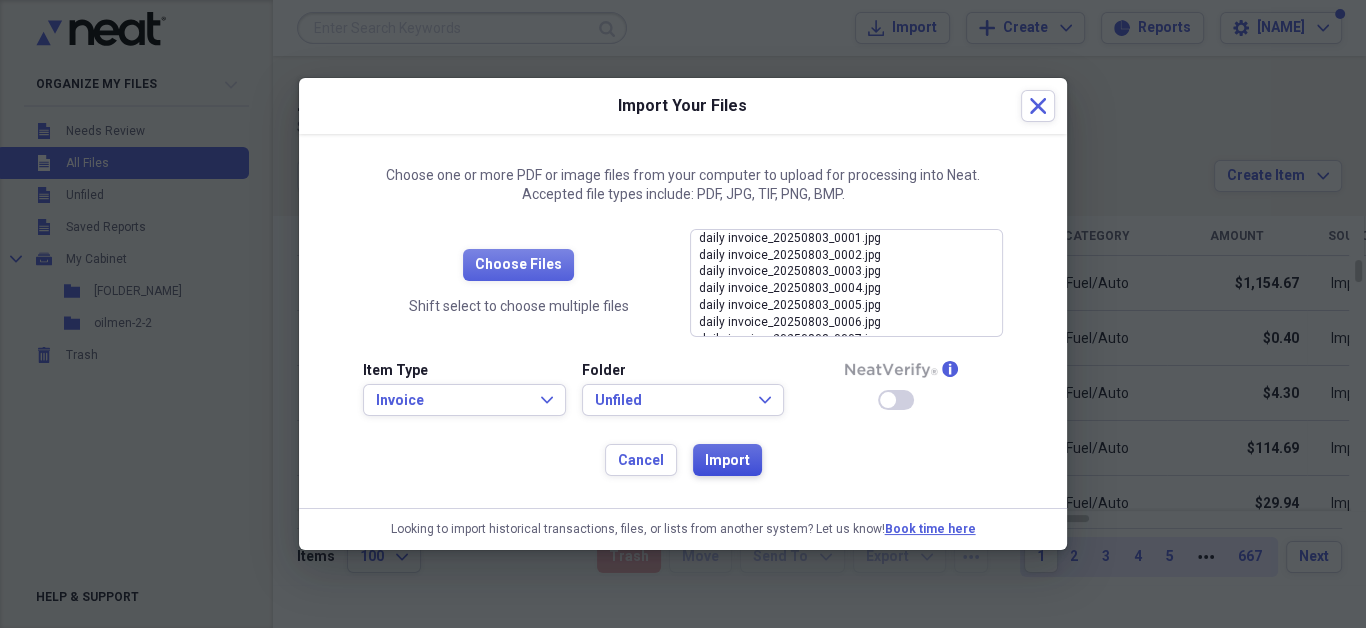 click on "Import" at bounding box center [727, 461] 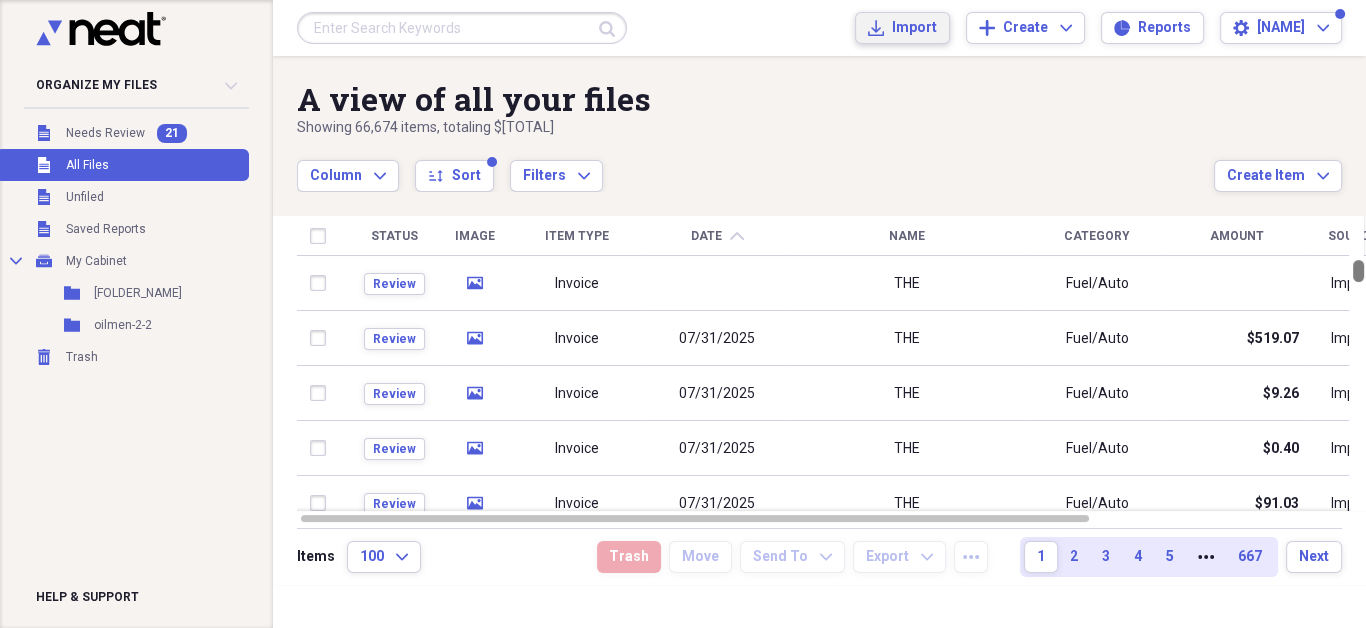 drag, startPoint x: 1359, startPoint y: 268, endPoint x: 1375, endPoint y: 246, distance: 27.202942 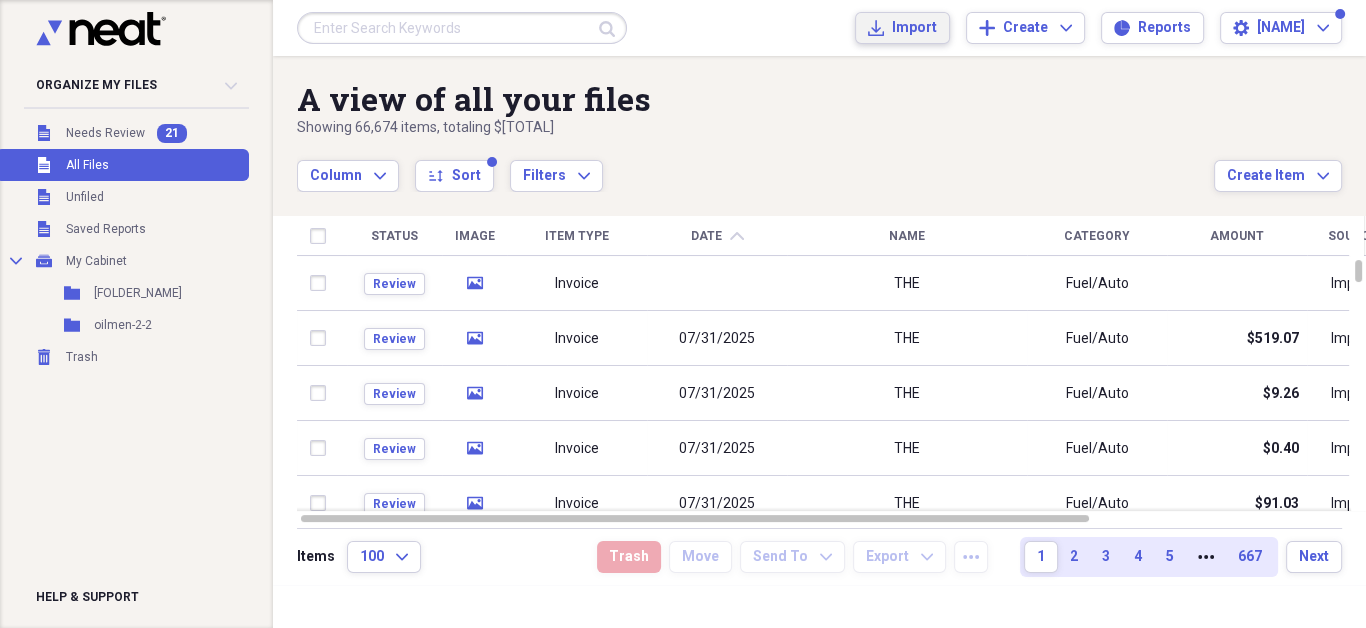 click on "Import" at bounding box center (914, 28) 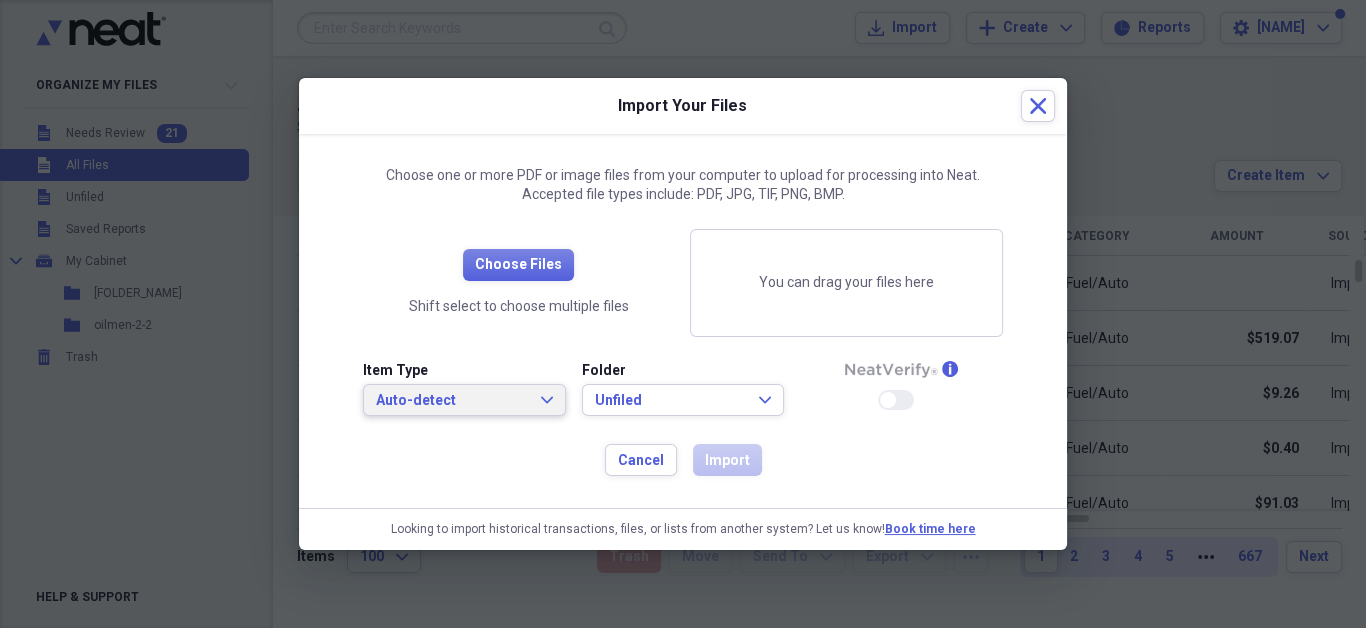 click on "Expand" 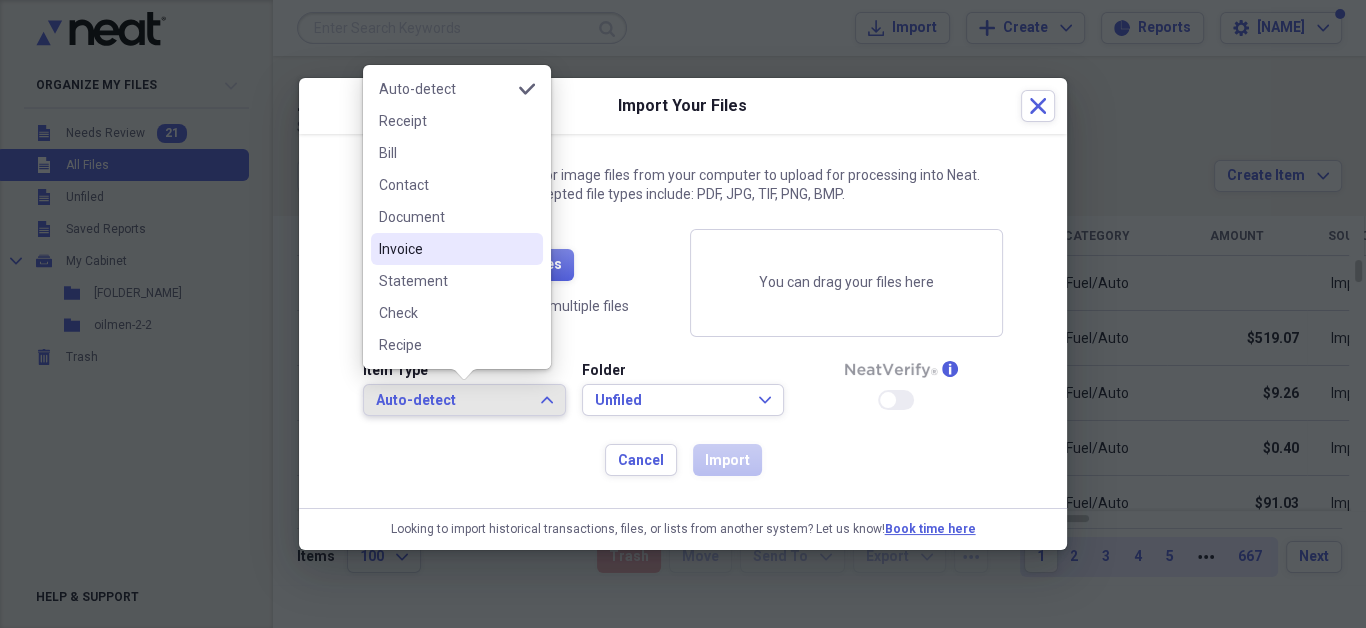 click on "Invoice" at bounding box center (445, 249) 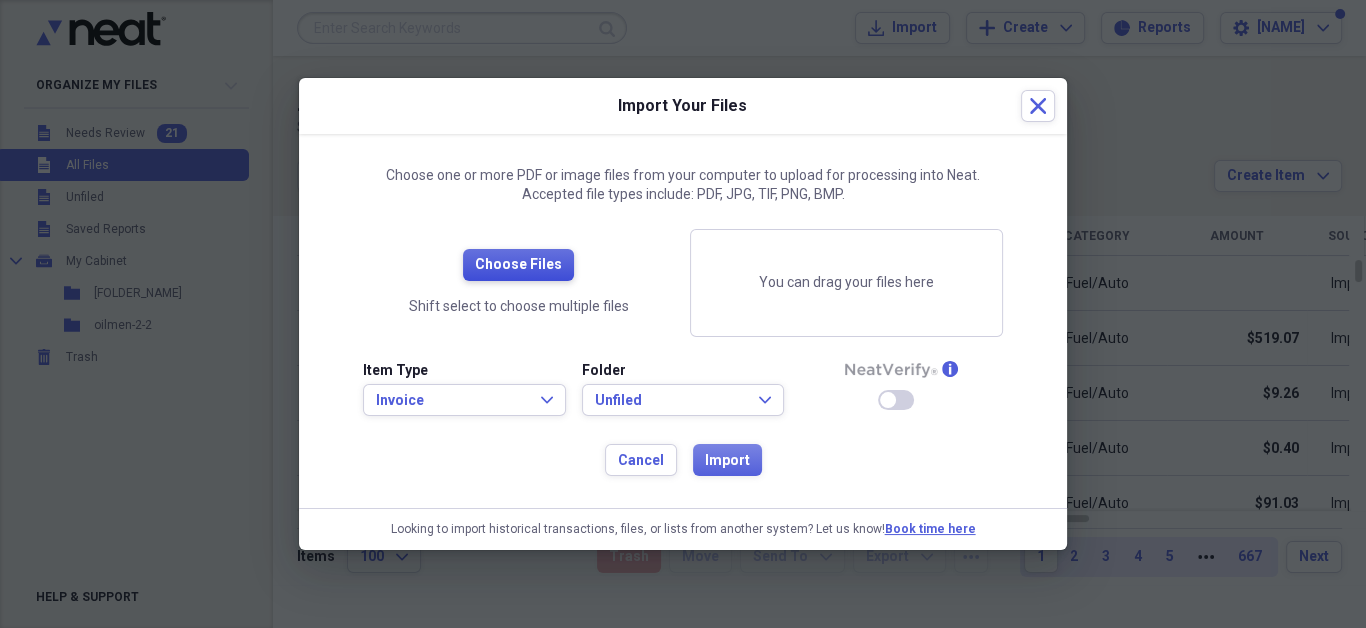 click on "Choose Files" at bounding box center (518, 265) 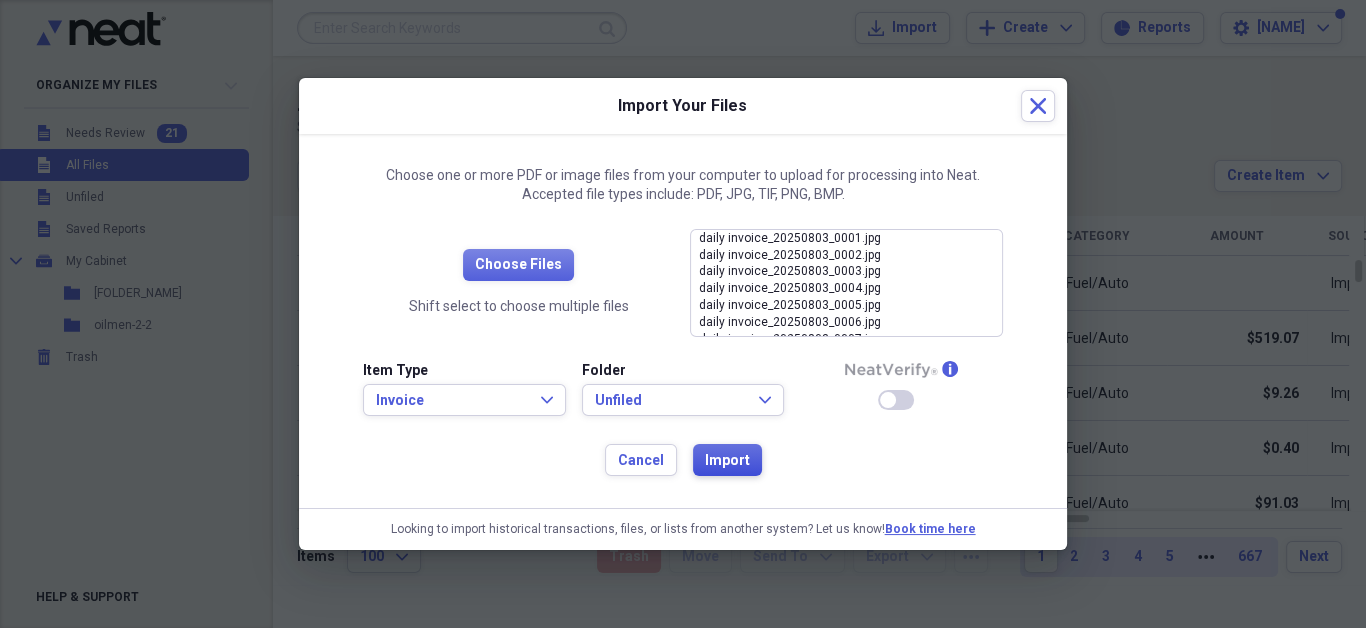 click on "Import" at bounding box center [727, 461] 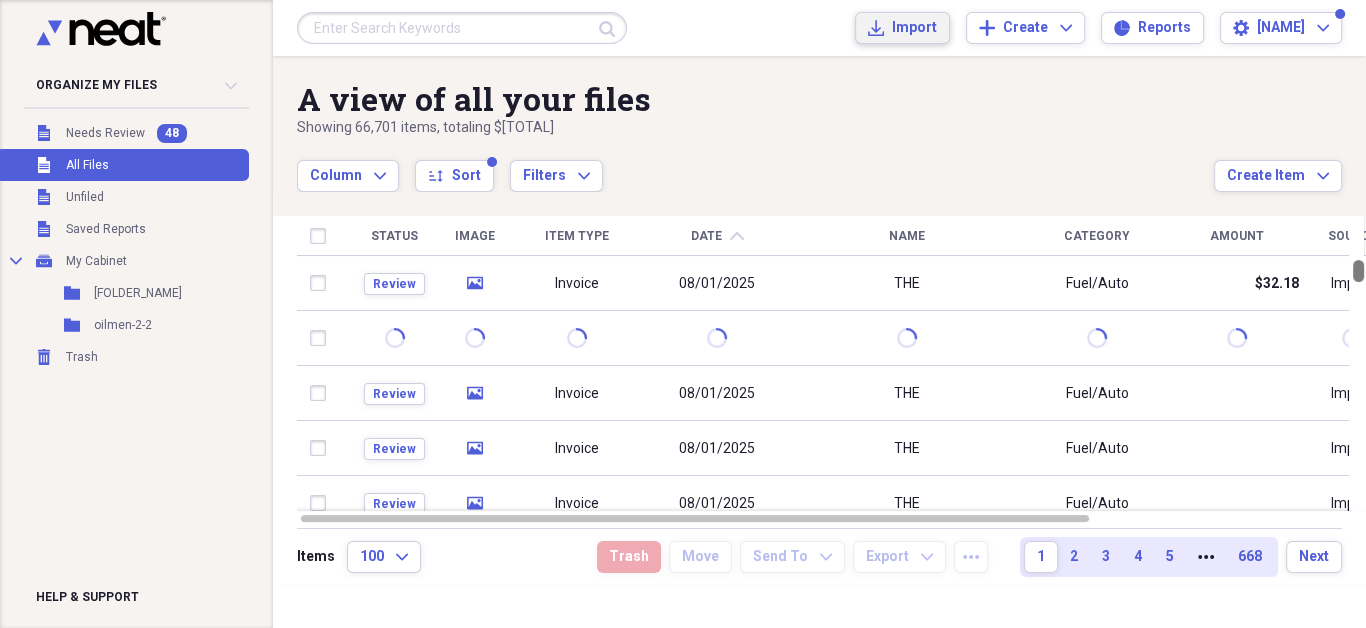 drag, startPoint x: 1357, startPoint y: 264, endPoint x: 1376, endPoint y: 249, distance: 24.207438 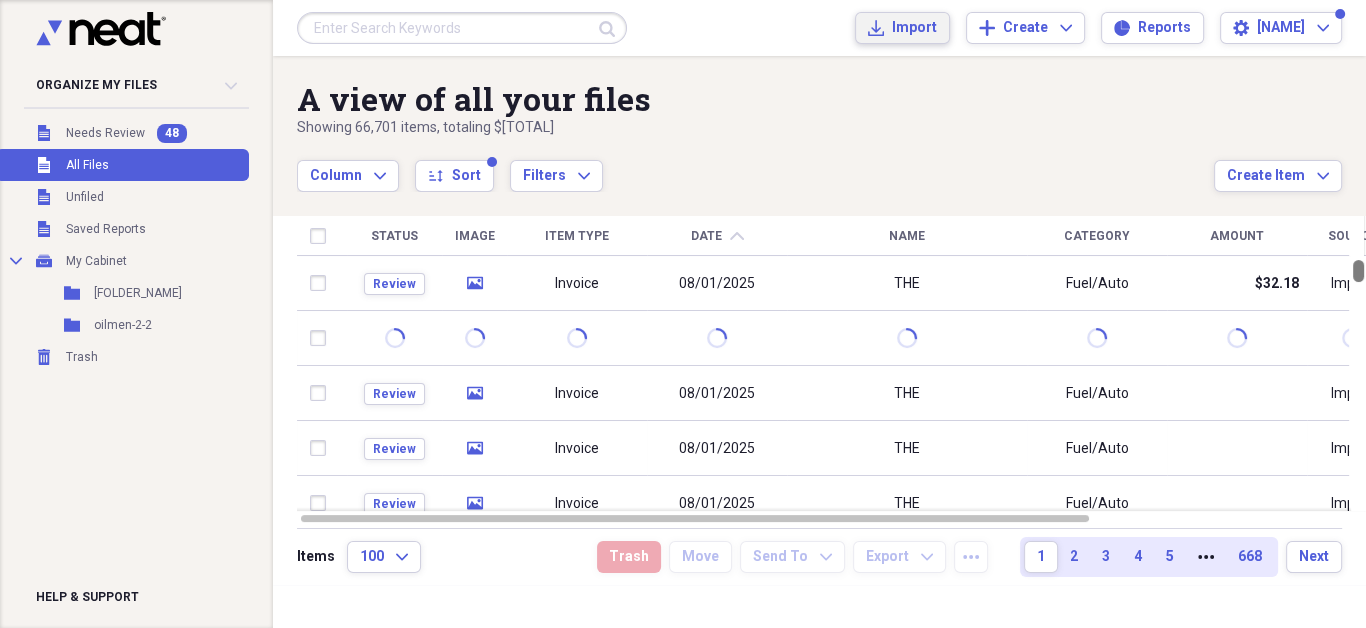 click on "Organize My Files 48 Collapse Unfiled Needs Review 48 Unfiled All Files Unfiled Unfiled Unfiled Saved Reports Collapse My Cabinet My Cabinet Add Folder Folder OILMEN-2-1 Add Folder Folder oilmen-2-2 Add Folder Trash Trash Help & Support Submit Import Import Add Create Expand Reports Reports Settings rommel Expand A view of all your files Showing 66,701 items , totaling $4,904,017.99 Column Expand sort Sort Filters  Expand Create Item Expand Status Image Item Type Date chevron-up Name Category Amount Source Date Added Folder Review media Invoice 08/01/2025 THE Fuel/Auto $32.18 Import 08/03/2025 10:11 am Unfiled Review media Invoice 08/01/2025 THE Fuel/Auto Import 08/03/2025 10:11 am Unfiled Review media Invoice 08/01/2025 THE Fuel/Auto Import 08/03/2025 10:11 am Unfiled Review media Invoice 08/01/2025 THE Fuel/Auto Import 08/03/2025 10:11 am Unfiled Review media Invoice 08/01/2025 THE Fuel/Auto $99.33 Import 08/03/2025 10:11 am Unfiled Review media Invoice 08/01/2025 THE Fuel/Auto Import 08/03/2025 10:11 am 1" at bounding box center [683, 314] 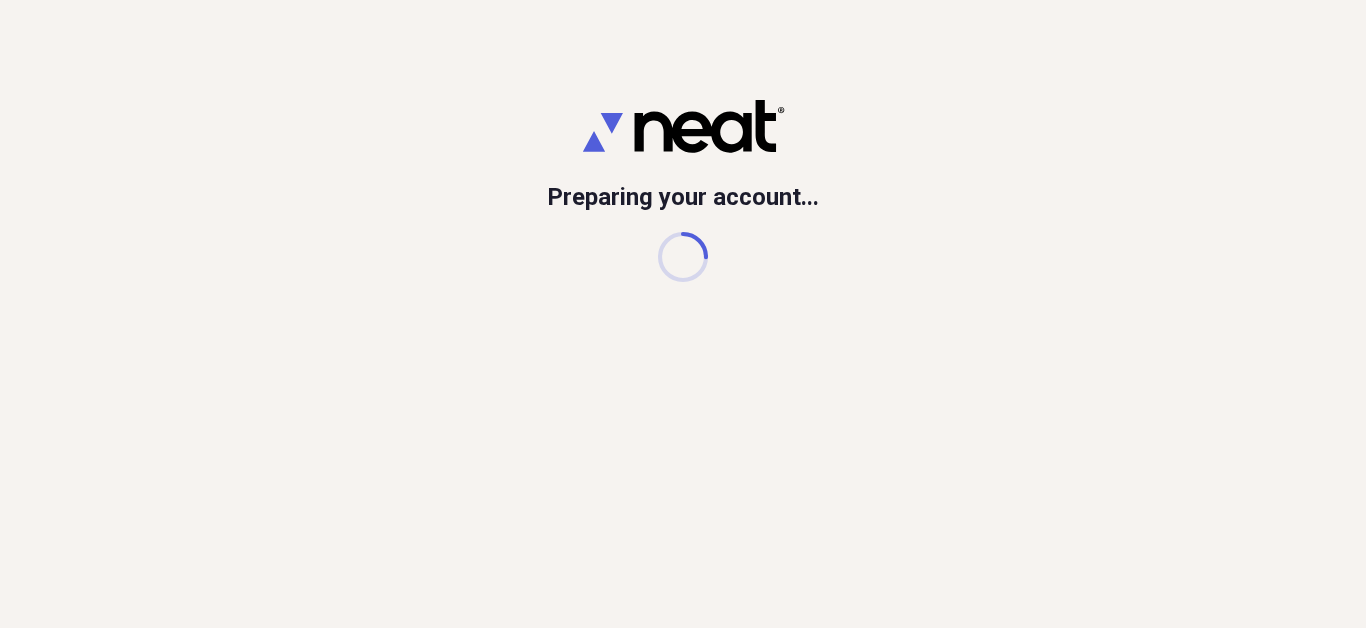 scroll, scrollTop: 0, scrollLeft: 0, axis: both 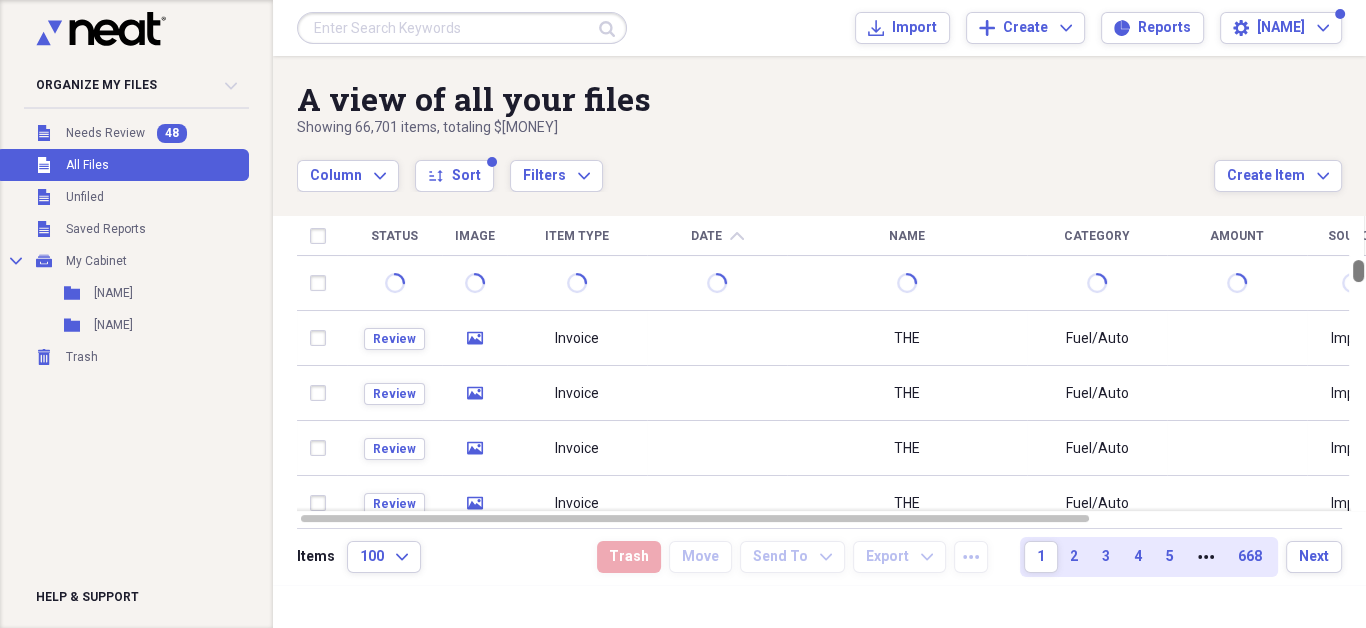 drag, startPoint x: 1357, startPoint y: 264, endPoint x: 1353, endPoint y: 246, distance: 18.439089 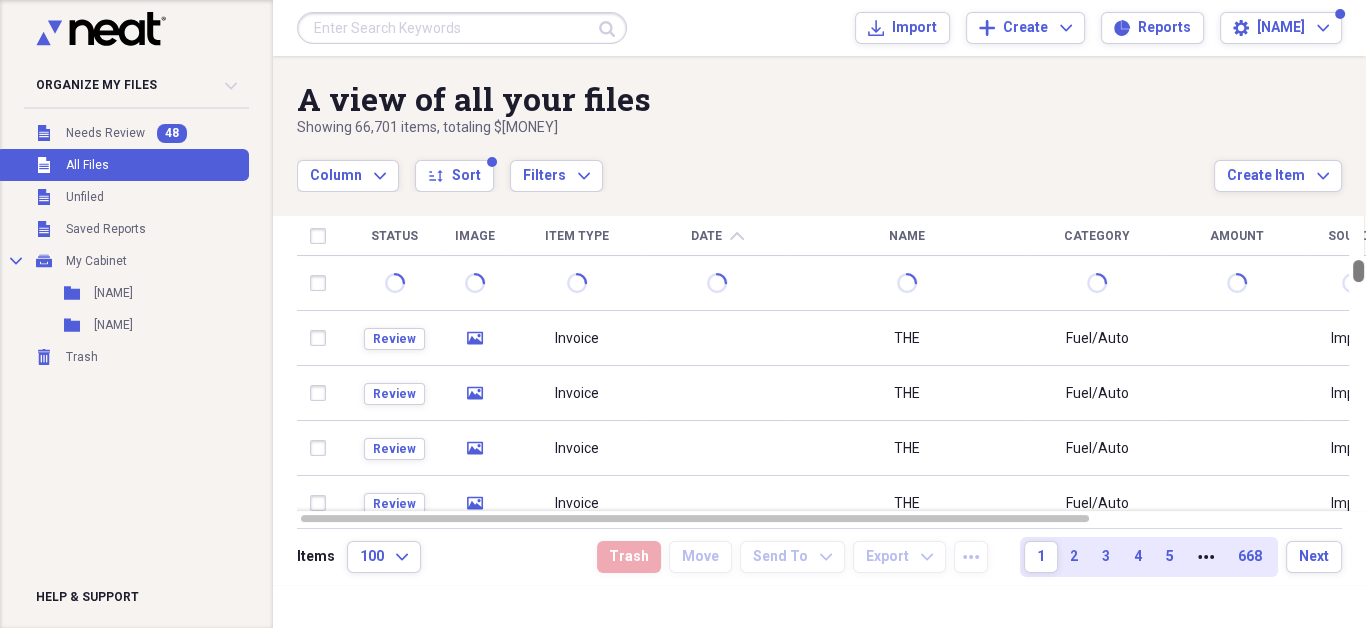 click on "Status Image Item Type Date chevron-up Name Category Amount Source Date Added Folder Review media Invoice THE Fuel/Auto Import 08/03/2025 10:11 am Unfiled Review media Invoice THE Fuel/Auto Import 08/03/2025 10:11 am Unfiled Review media Invoice THE Fuel/Auto Import 08/03/2025 10:11 am Unfiled Review media Invoice THE Fuel/Auto Import 08/03/2025 10:08 am Unfiled Review media Invoice THE Fuel/Auto Import 08/03/2025 10:08 am Unfiled Review media Invoice THE Fuel/Auto Import 08/03/2025 10:08 am Unfiled check media Invoice THE Fuel/Auto $1,154.67 Import 07/20/2025 10:36 am oilmen-2-2" at bounding box center (831, 372) 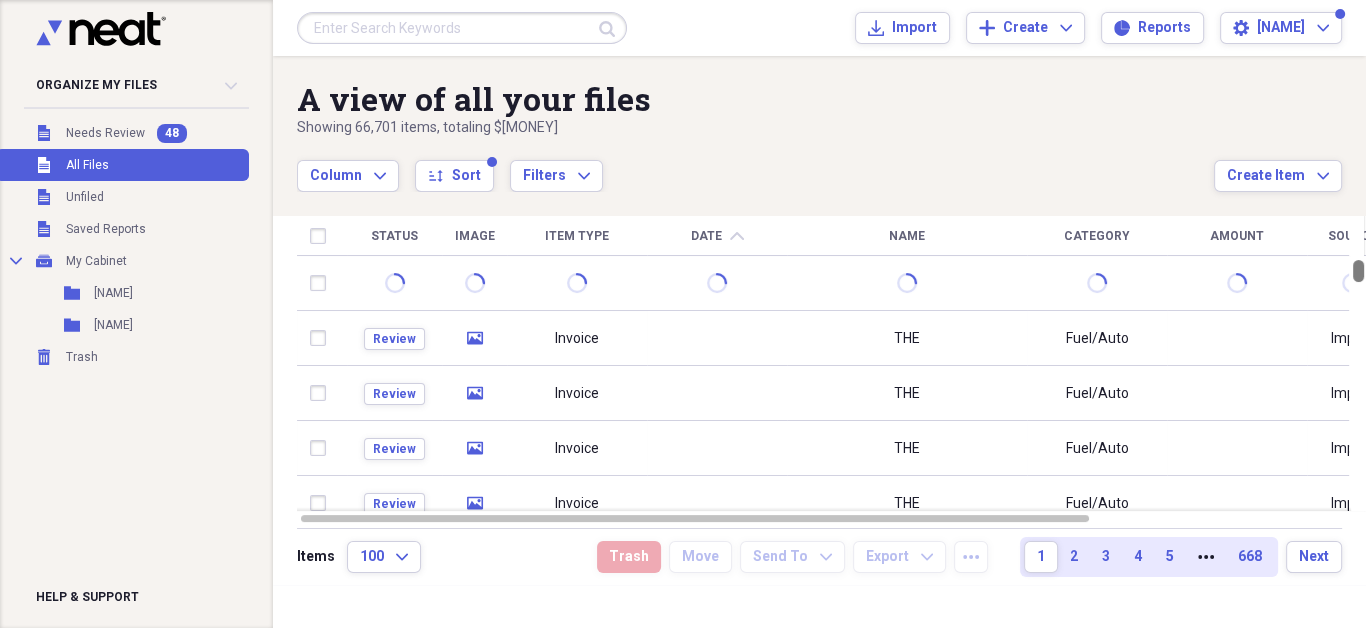 click at bounding box center [1358, 271] 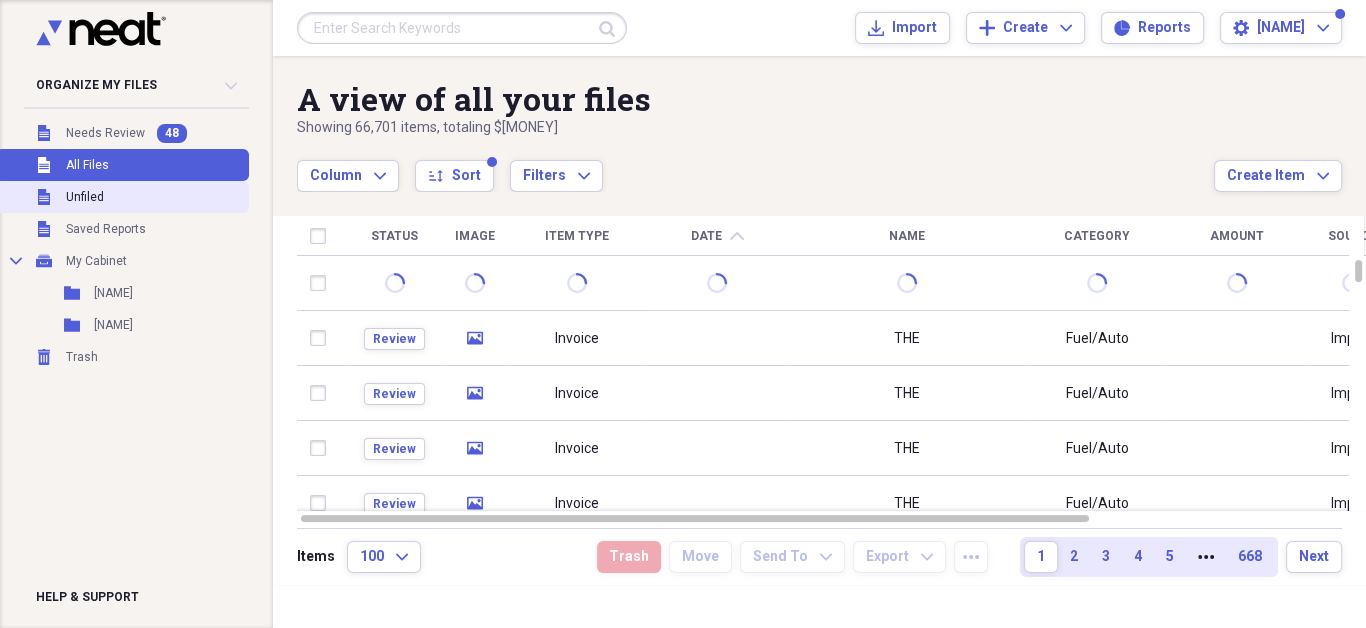 click on "Unfiled" at bounding box center (85, 197) 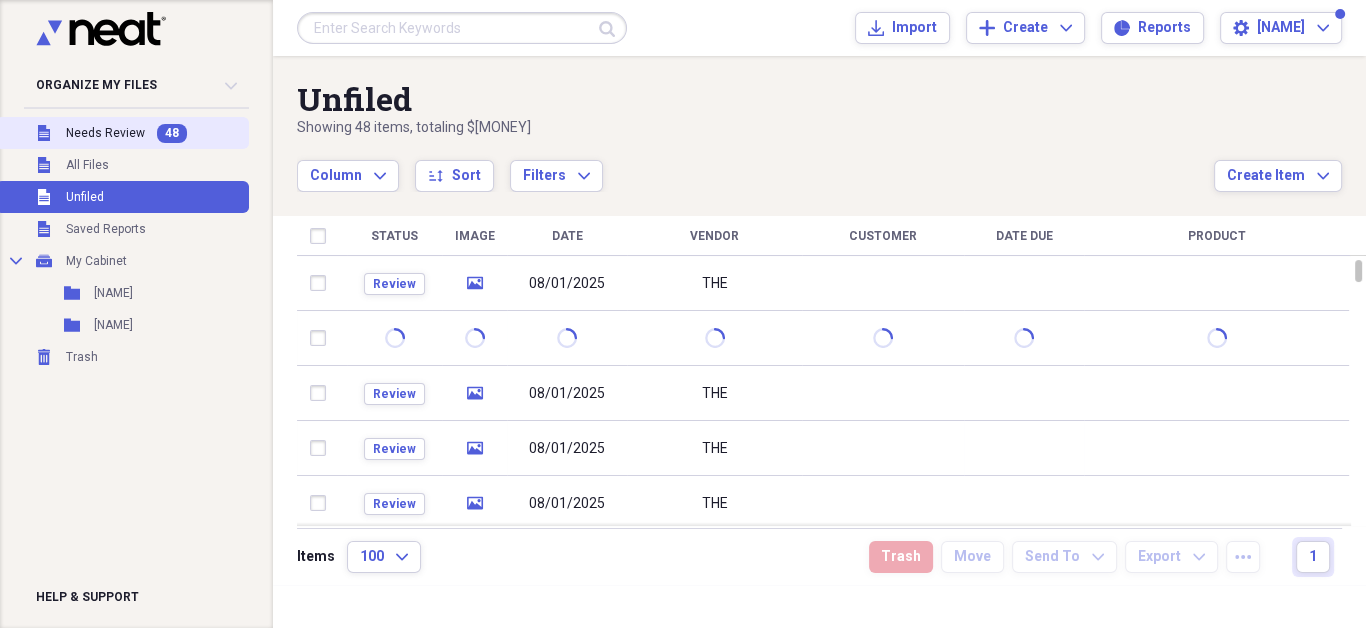 click on "Needs Review" at bounding box center (105, 133) 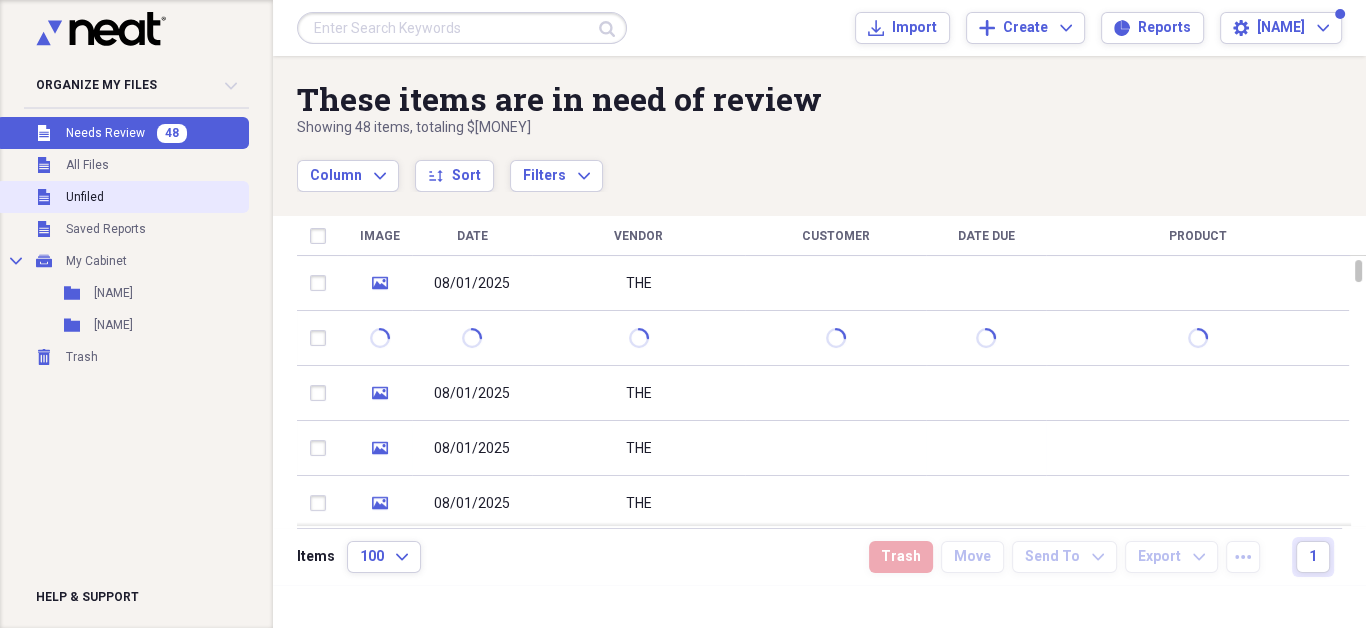 click on "Unfiled" at bounding box center [85, 197] 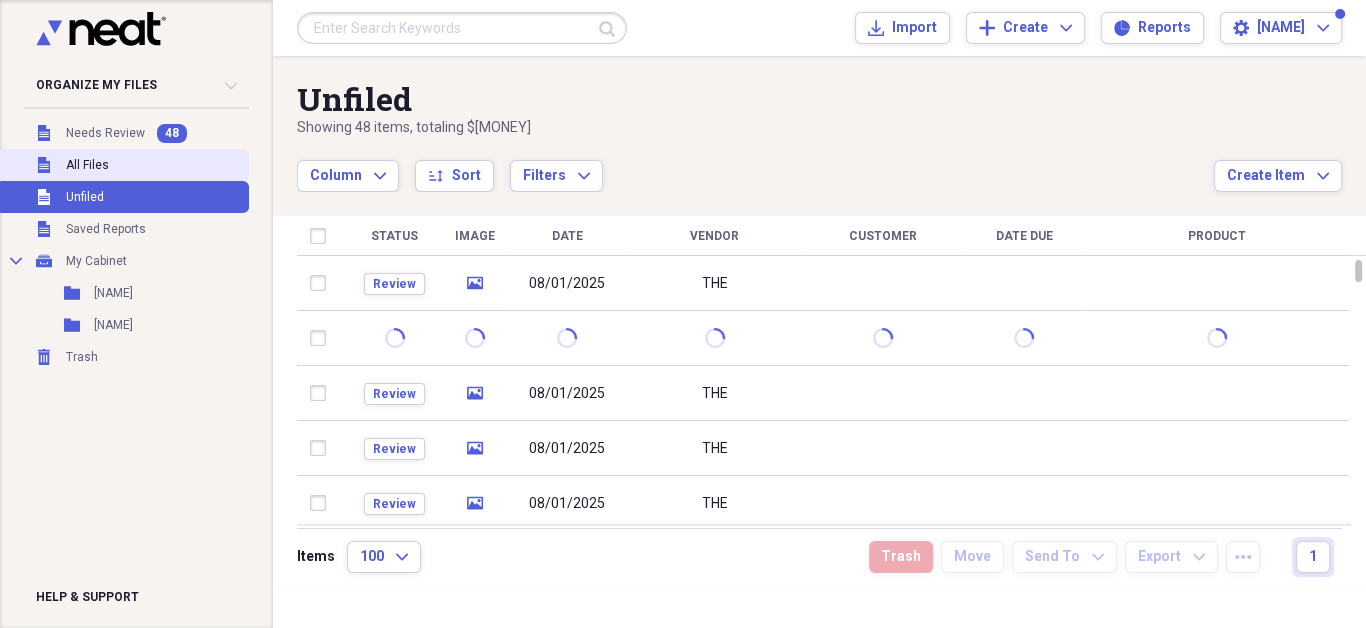 click on "Unfiled All Files" at bounding box center (122, 165) 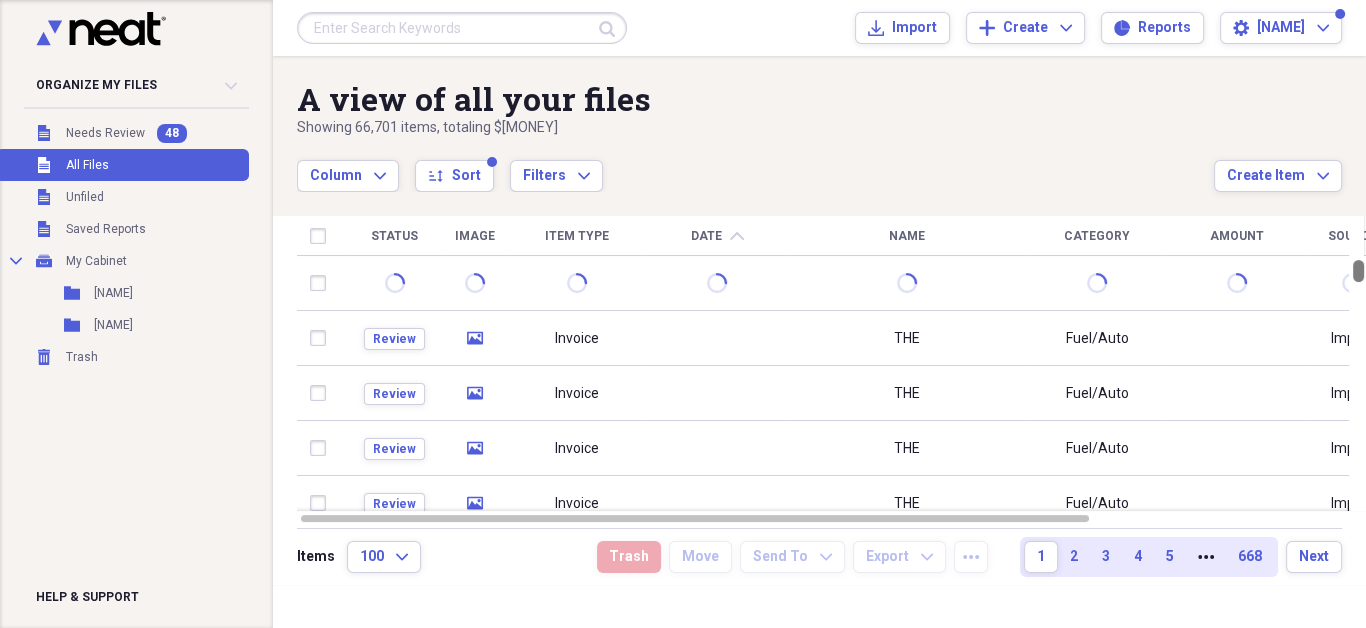 drag, startPoint x: 1360, startPoint y: 267, endPoint x: 1341, endPoint y: 253, distance: 23.600847 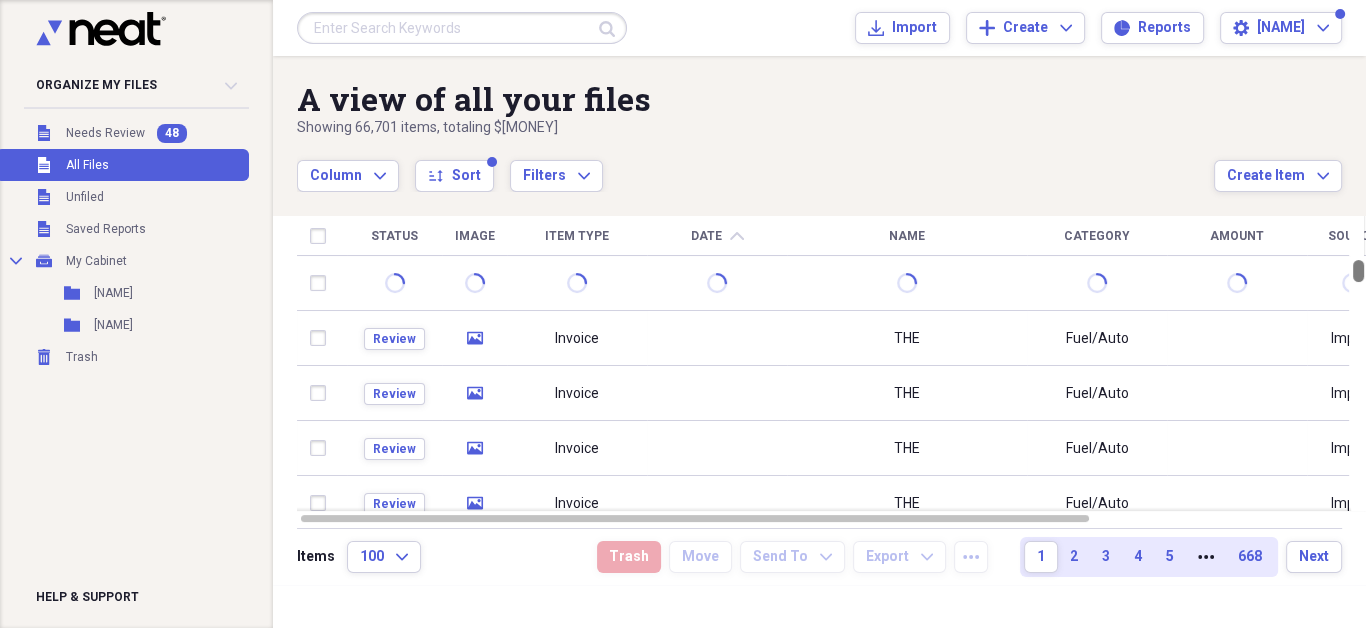 click on "Status Image Item Type Date chevron-up Name Category Amount Source Date Added Folder Review media Invoice THE Fuel/Auto Import 08/03/2025 10:11 am Unfiled Review media Invoice THE Fuel/Auto Import 08/03/2025 10:11 am Unfiled Review media Invoice THE Fuel/Auto Import 08/03/2025 10:11 am Unfiled Review media Invoice THE Fuel/Auto Import 08/03/2025 10:08 am Unfiled Review media Invoice THE Fuel/Auto Import 08/03/2025 10:08 am Unfiled Review media Invoice THE Fuel/Auto Import 08/03/2025 10:08 am Unfiled check media Invoice THE Fuel/Auto $1,154.67 Import 07/20/2025 10:36 am oilmen-2-2 check media Invoice THE Fuel/Auto $0.40 Import 06/18/2025 1:01 pm oilmen-2-2 check media Invoice THE Fuel/Auto $4.30 Import 06/18/2025 12:53 pm oilmen-2-2 check media Invoice THE Fuel/Auto $114.69 Import 06/12/2025 11:24 am oilmen-2-2 check media Invoice THE Fuel/Auto $29.94 Import 05/17/2025 9:10 am oilmen-2-2" at bounding box center (831, 372) 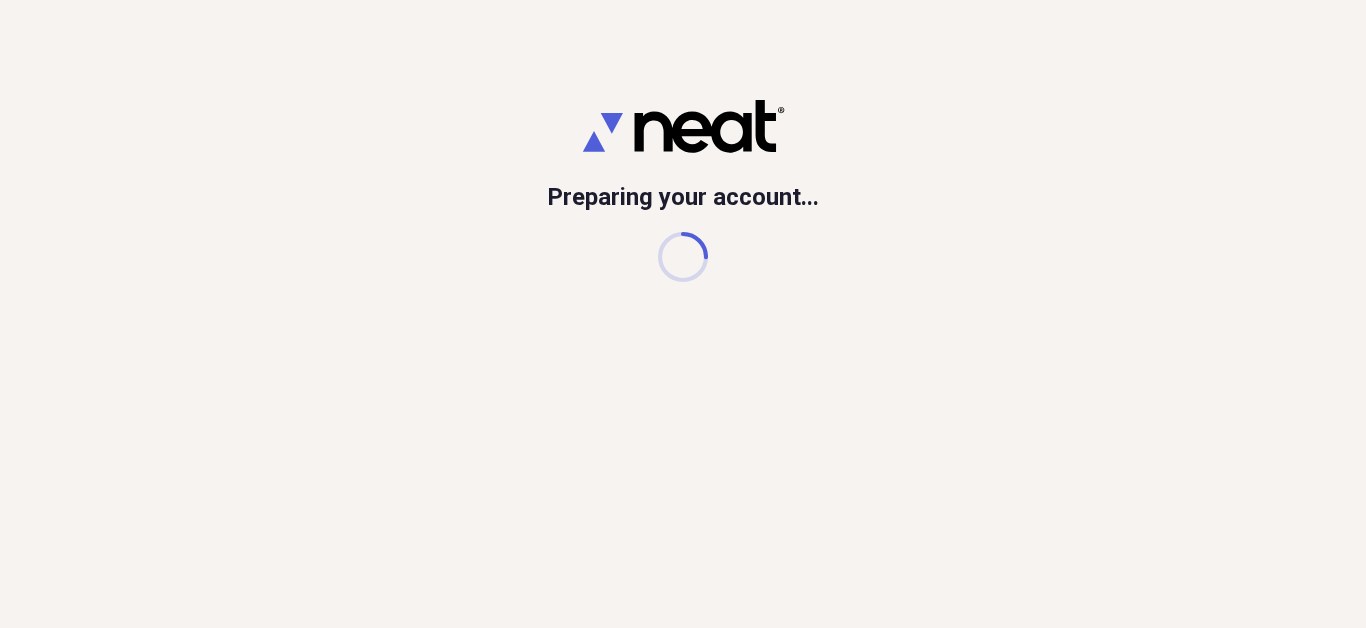 scroll, scrollTop: 0, scrollLeft: 0, axis: both 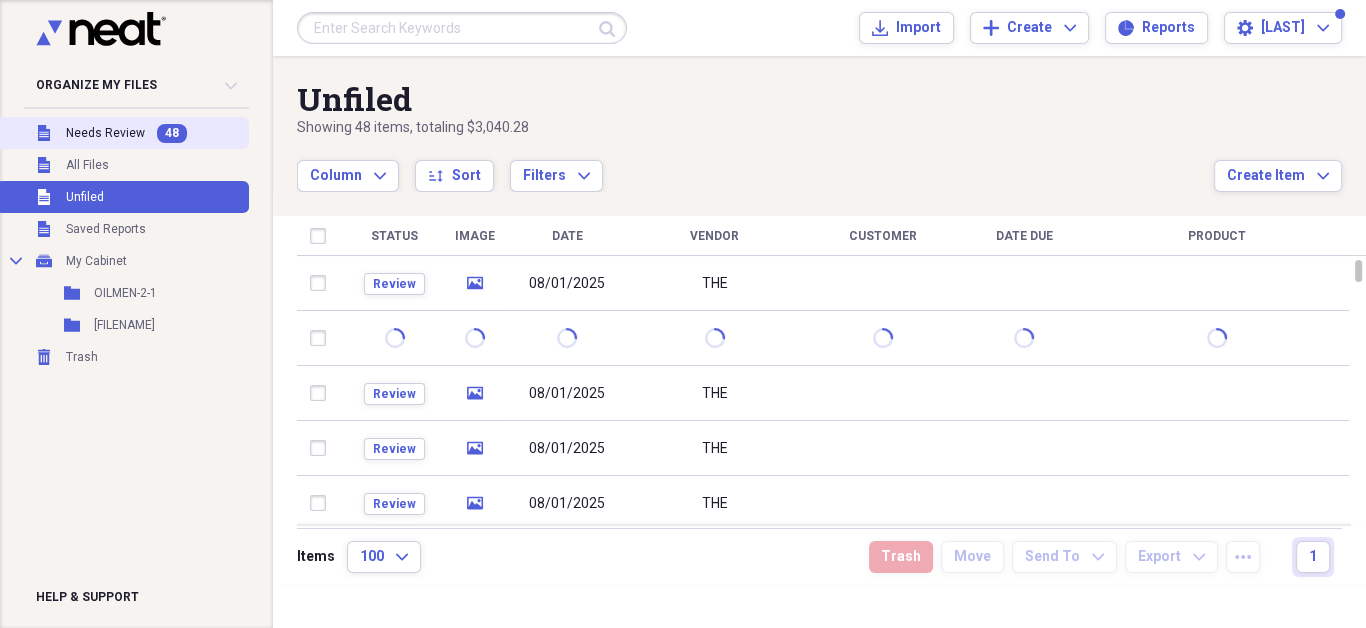 click on "Needs Review" at bounding box center [105, 133] 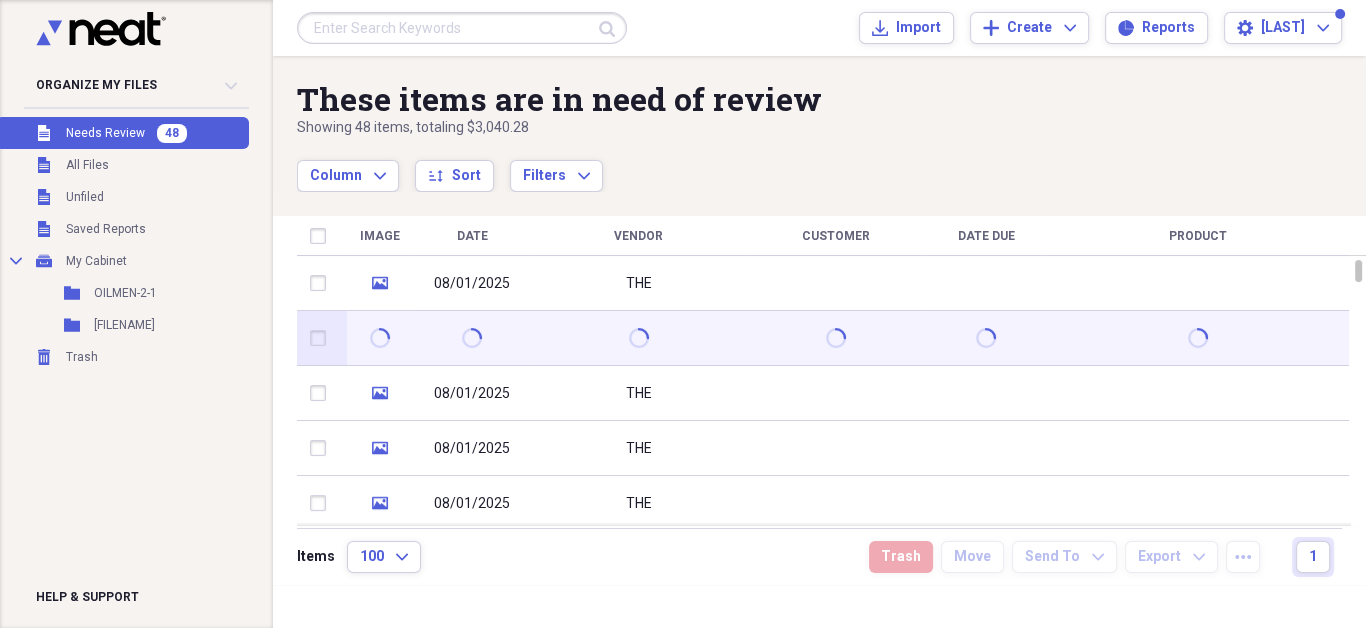 click at bounding box center (472, 338) 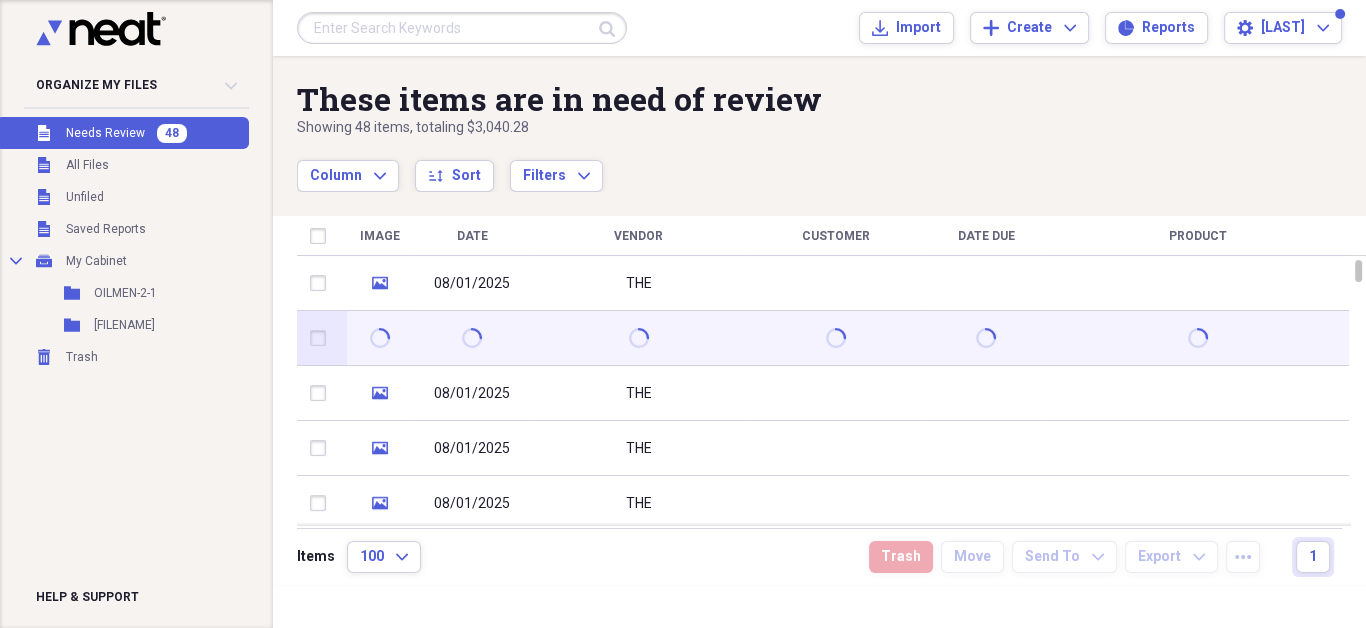 click 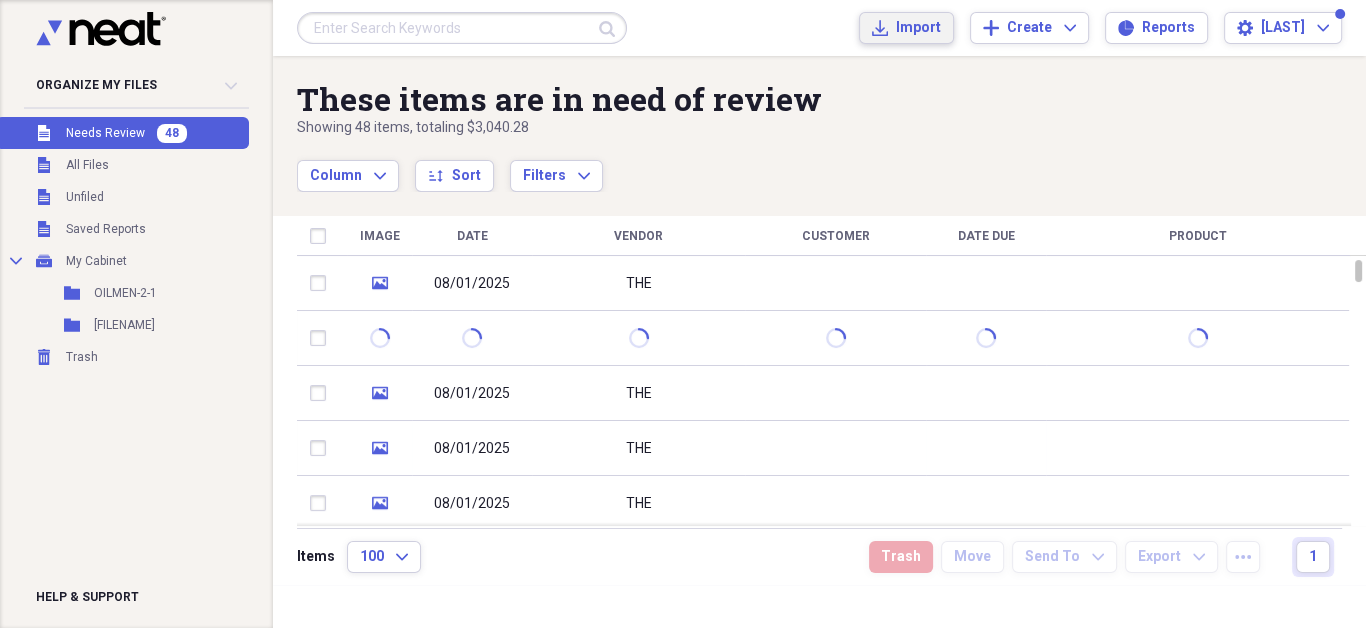 click on "Import" at bounding box center (918, 28) 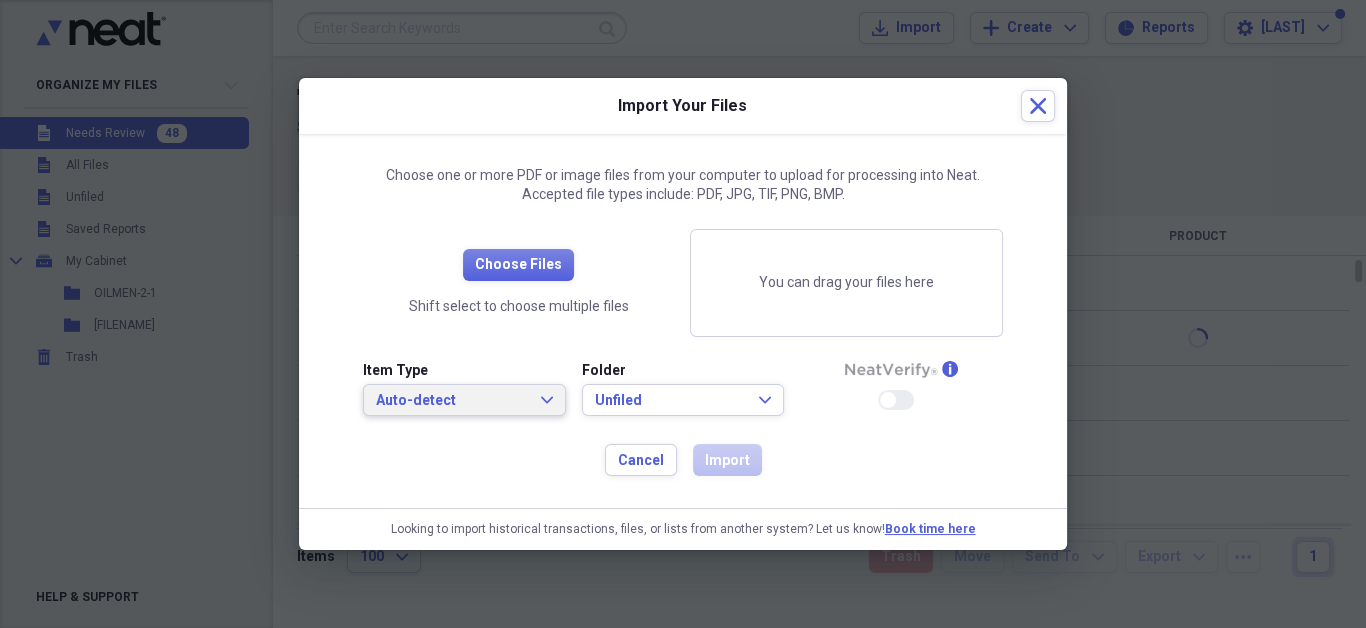 click on "Expand" 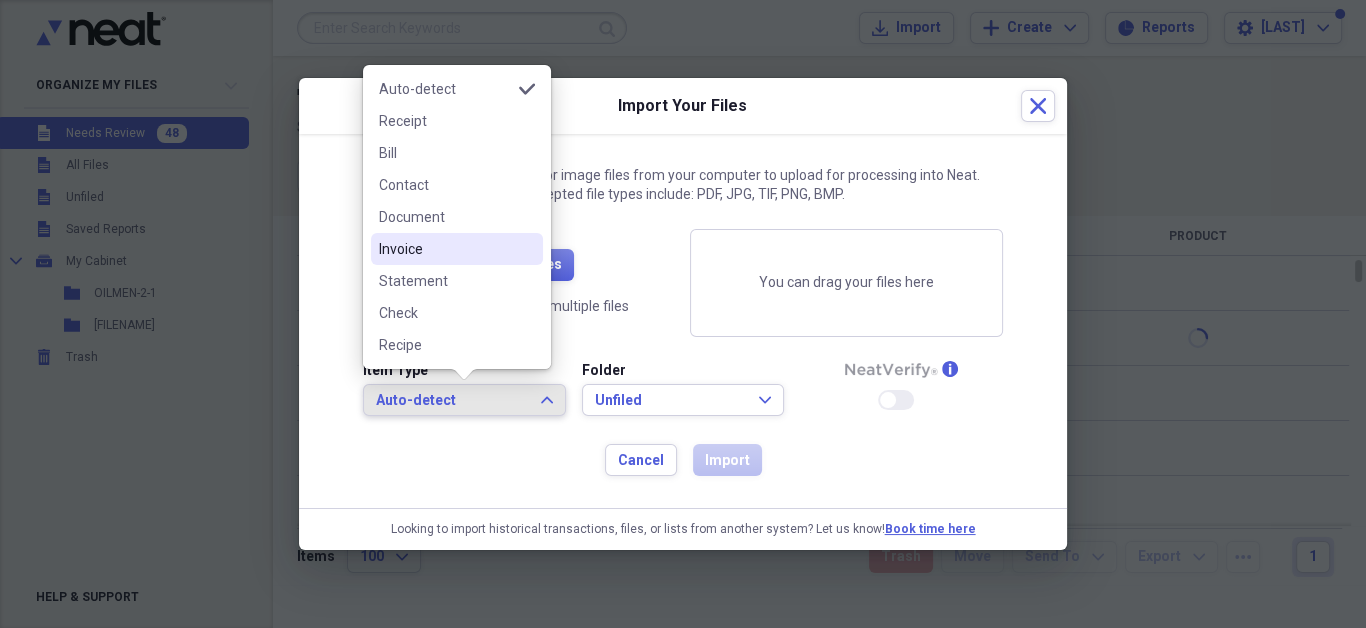 click on "Invoice" at bounding box center (445, 249) 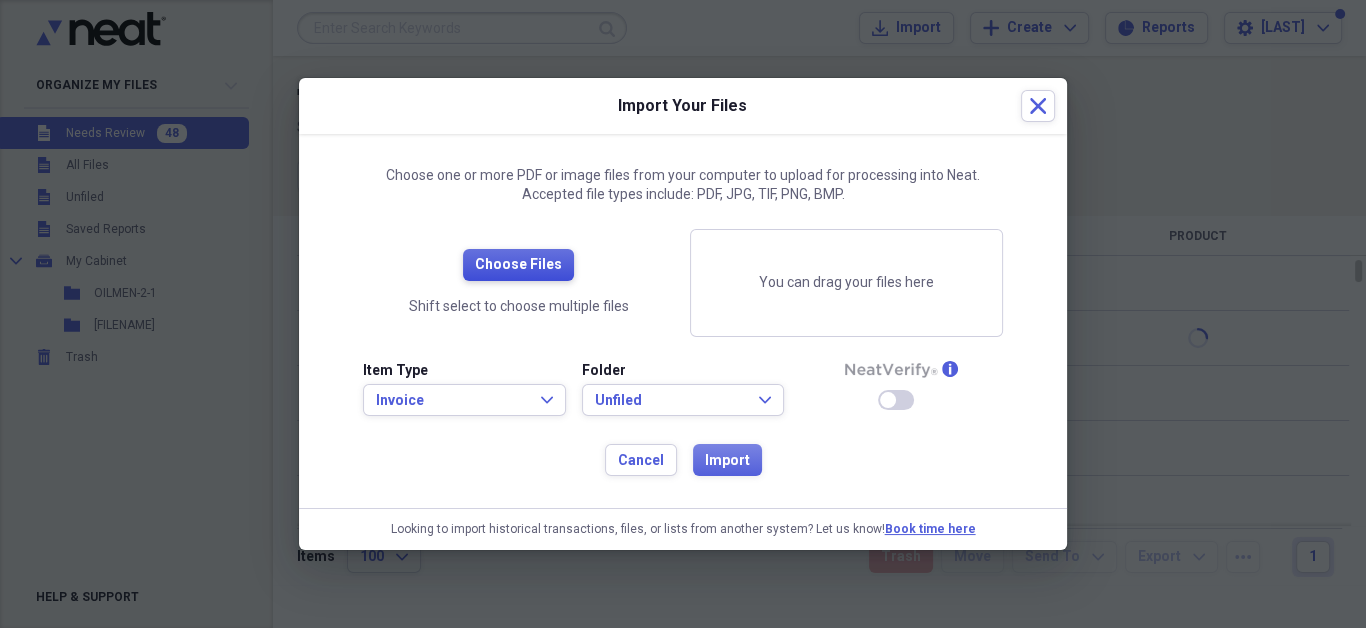 click on "Choose Files" at bounding box center [518, 265] 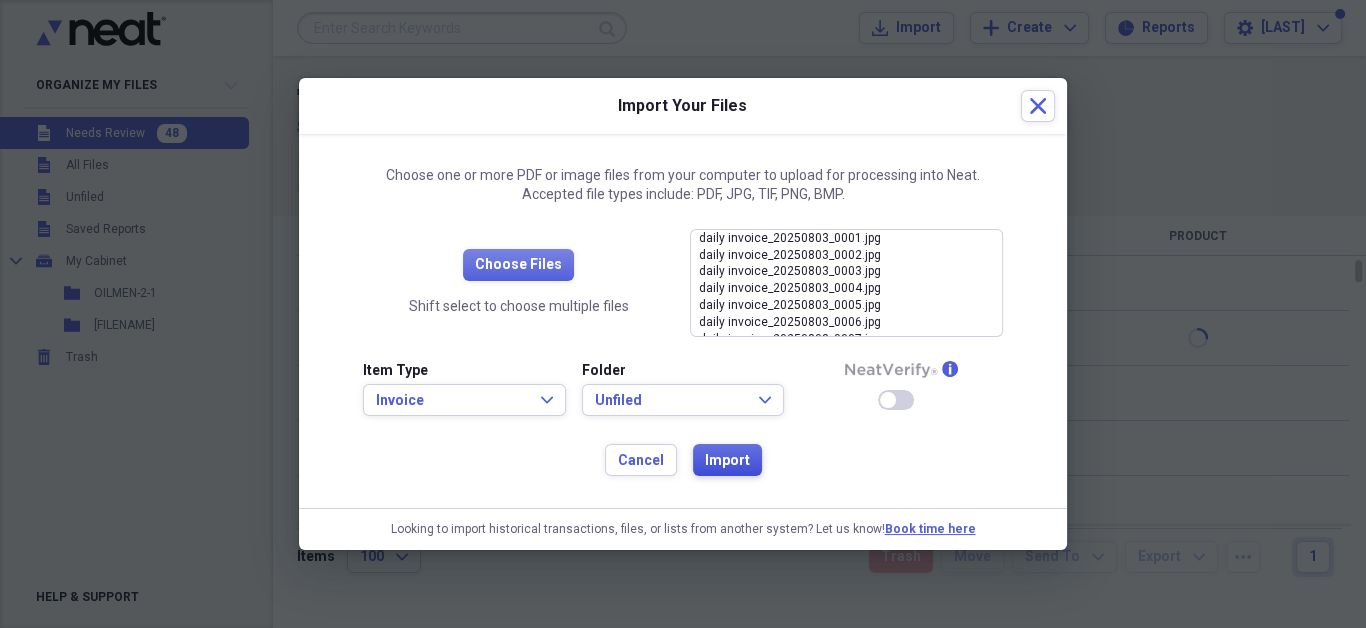 click on "Import" at bounding box center (727, 461) 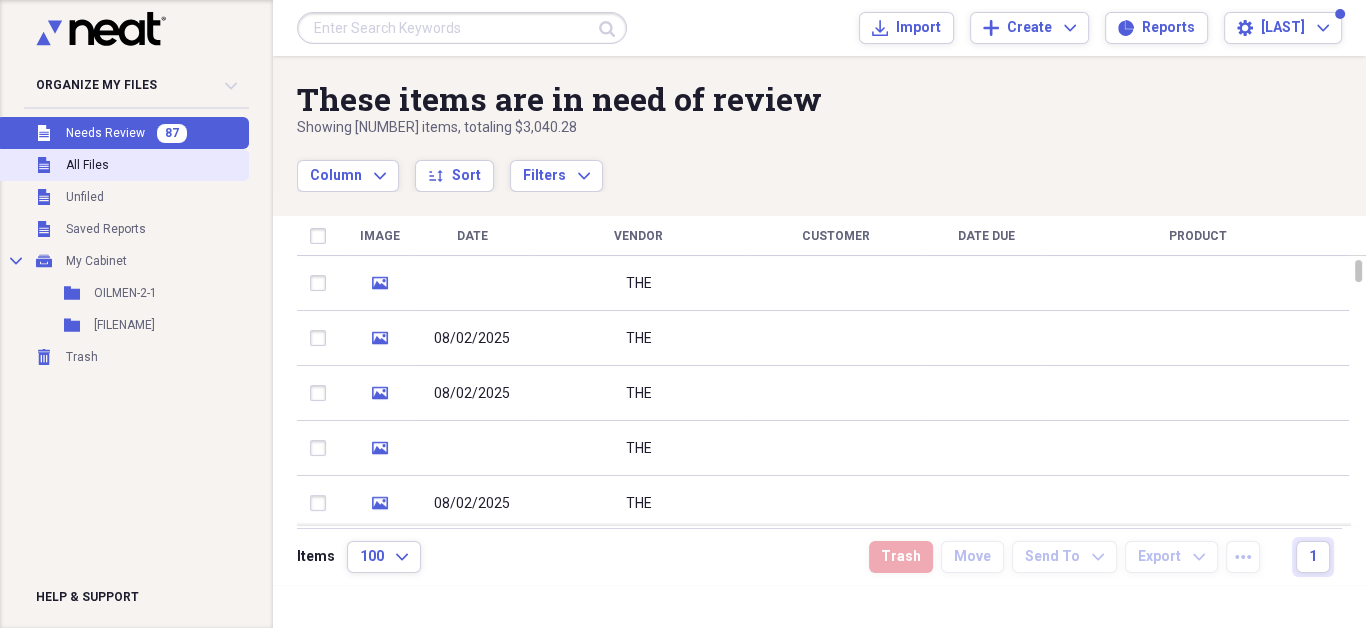 click on "Unfiled All Files" at bounding box center [122, 165] 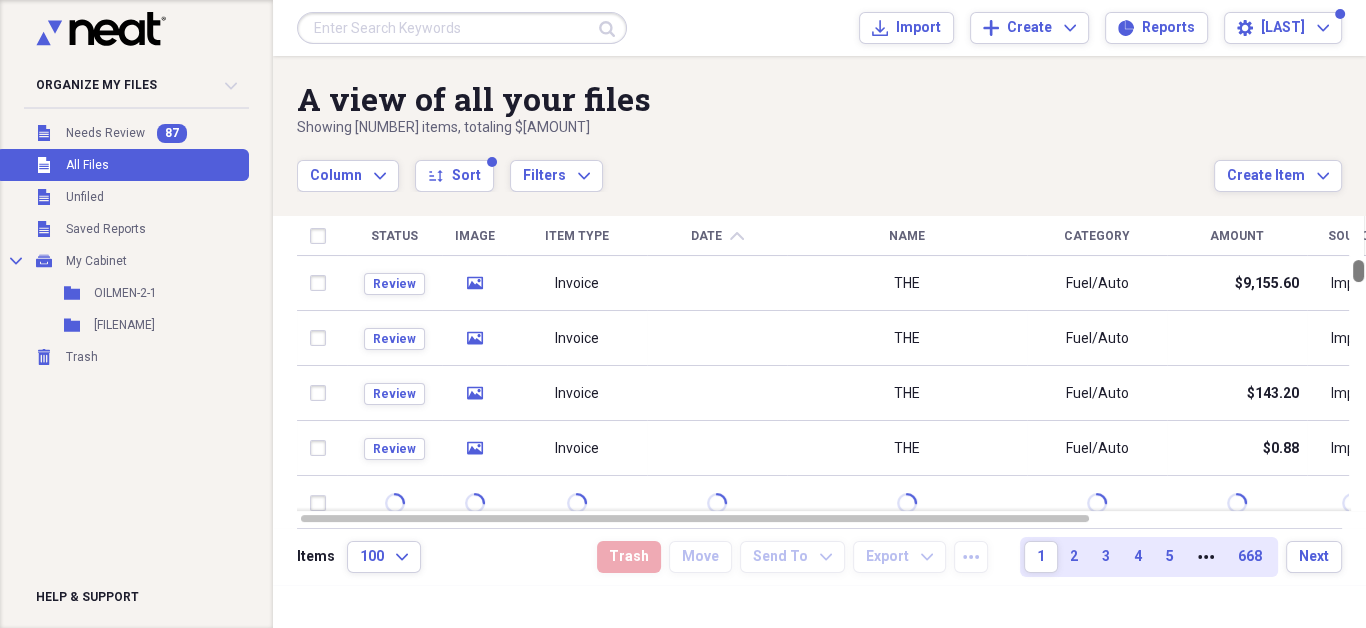 drag, startPoint x: 1357, startPoint y: 267, endPoint x: 1320, endPoint y: 254, distance: 39.217342 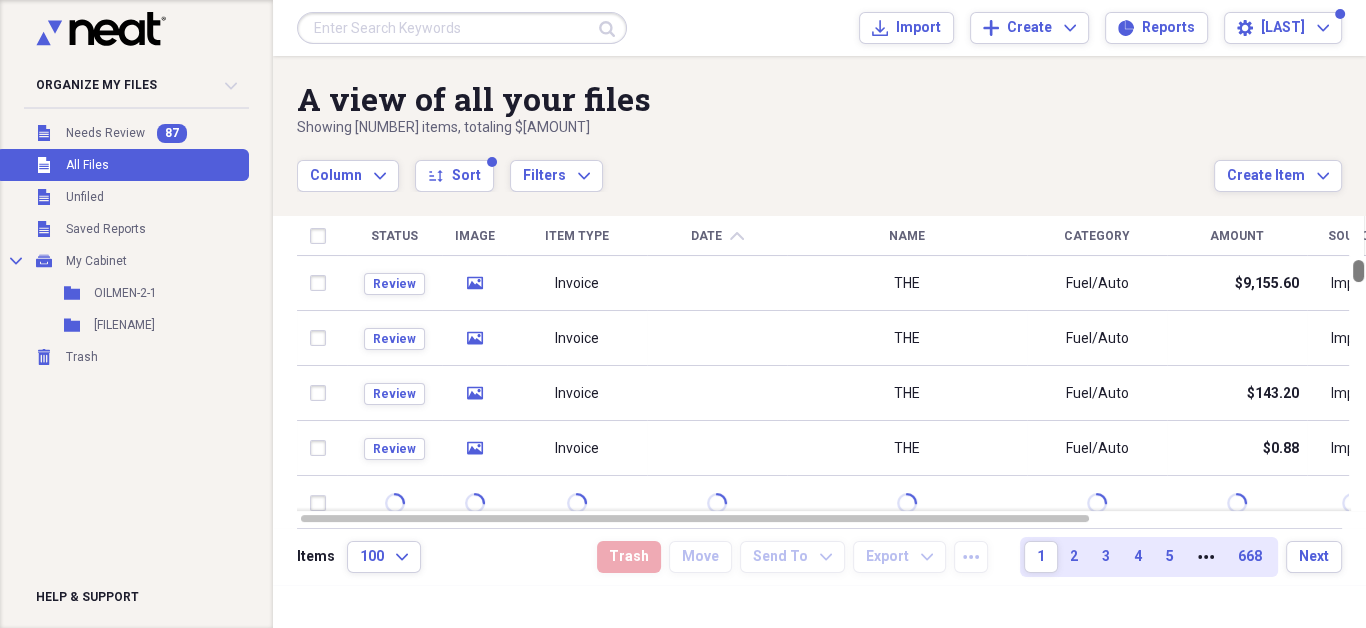 click on "Status Image Item Type Date chevron-up Name Category Amount Source Date Added Folder Review media Invoice THE Fuel/Auto $[AMOUNT] Import [MM]/[DD]/[YYYY] [HH]:[MM] Unfiled Review media Invoice THE Fuel/Auto Import [MM]/[DD]/[YYYY] [HH]:[MM] Unfiled Review media Invoice THE Fuel/Auto $[AMOUNT] Import [MM]/[DD]/[YYYY] [HH]:[MM] Unfiled Review media Invoice THE Fuel/Auto $[AMOUNT] Import [MM]/[DD]/[YYYY] [HH]:[MM] Unfiled Review media Invoice THE Fuel/Auto Import [MM]/[DD]/[YYYY] [HH]:[MM] Unfiled Review media Invoice THE Fuel/Auto Import [MM]/[DD]/[YYYY] [HH]:[MM] Unfiled Review media Invoice THE Fuel/Auto Import [MM]/[DD]/[YYYY] [HH]:[MM] Unfiled Review media Invoice THE Fuel/Auto Import [MM]/[DD]/[YYYY] [HH]:[MM] Unfiled Review media Invoice THE Fuel/Auto Import [MM]/[DD]/[YYYY] [HH]:[MM] Unfiled check media Invoice THE Fuel/Auto $[AMOUNT] Import [MM]/[DD]/[YYYY] [HH]:[MM] [FILENAME]" at bounding box center (831, 372) 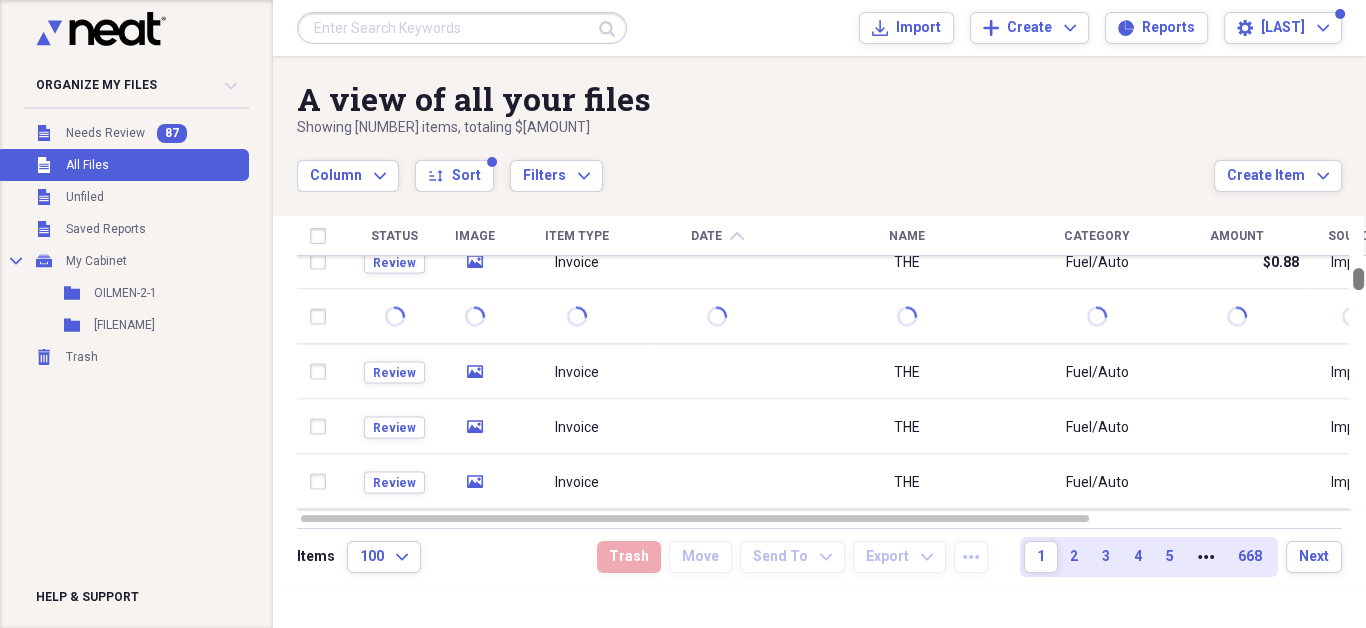 click at bounding box center (1358, 383) 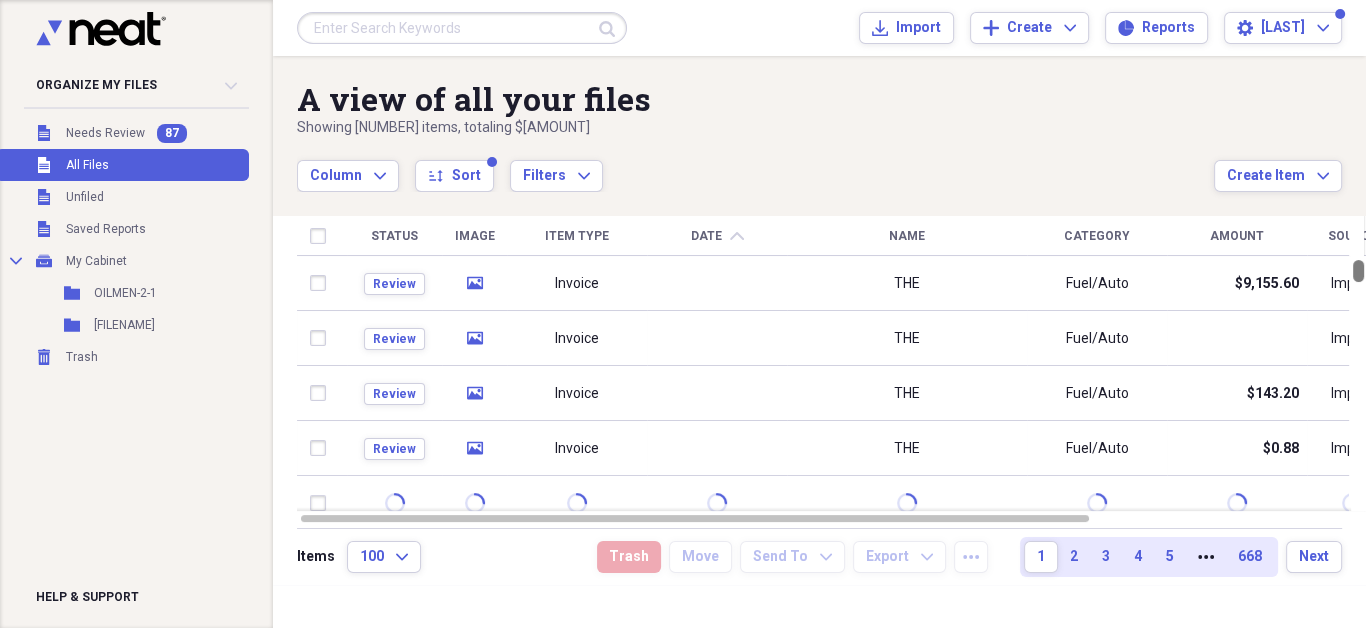 drag, startPoint x: 1358, startPoint y: 278, endPoint x: 1349, endPoint y: 216, distance: 62.649822 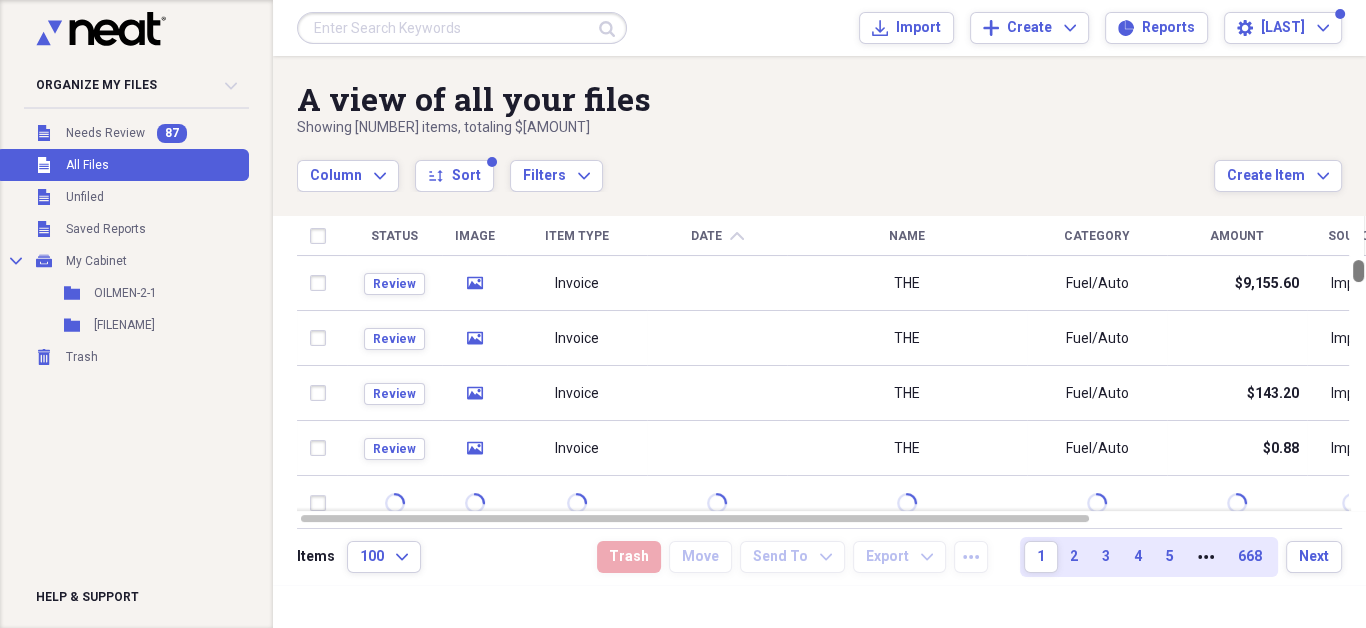 click on "Status Image Item Type Date chevron-up Name Category Amount Source Date Added Folder Review media Invoice THE Fuel/Auto $[AMOUNT] Import [MM]/[DD]/[YYYY] [HH]:[MM] Unfiled Review media Invoice THE Fuel/Auto Import [MM]/[DD]/[YYYY] [HH]:[MM] Unfiled Review media Invoice THE Fuel/Auto $[AMOUNT] Import [MM]/[DD]/[YYYY] [HH]:[MM] Unfiled Review media Invoice THE Fuel/Auto $[AMOUNT] Import [MM]/[DD]/[YYYY] [HH]:[MM] Unfiled Review media Invoice THE Fuel/Auto Import [MM]/[DD]/[YYYY] [HH]:[MM] Unfiled Review media Invoice THE Fuel/Auto Import [MM]/[DD]/[YYYY] [HH]:[MM] Unfiled Review media Invoice THE Fuel/Auto Import [MM]/[DD]/[YYYY] [HH]:[MM] Unfiled Review media Invoice THE Fuel/Auto Import [MM]/[DD]/[YYYY] [HH]:[MM] Unfiled Review media Invoice THE Fuel/Auto Import [MM]/[DD]/[YYYY] [HH]:[MM] Unfiled check media Invoice THE Fuel/Auto $[AMOUNT] Import [MM]/[DD]/[YYYY] [HH]:[MM] [FILENAME]" at bounding box center (831, 372) 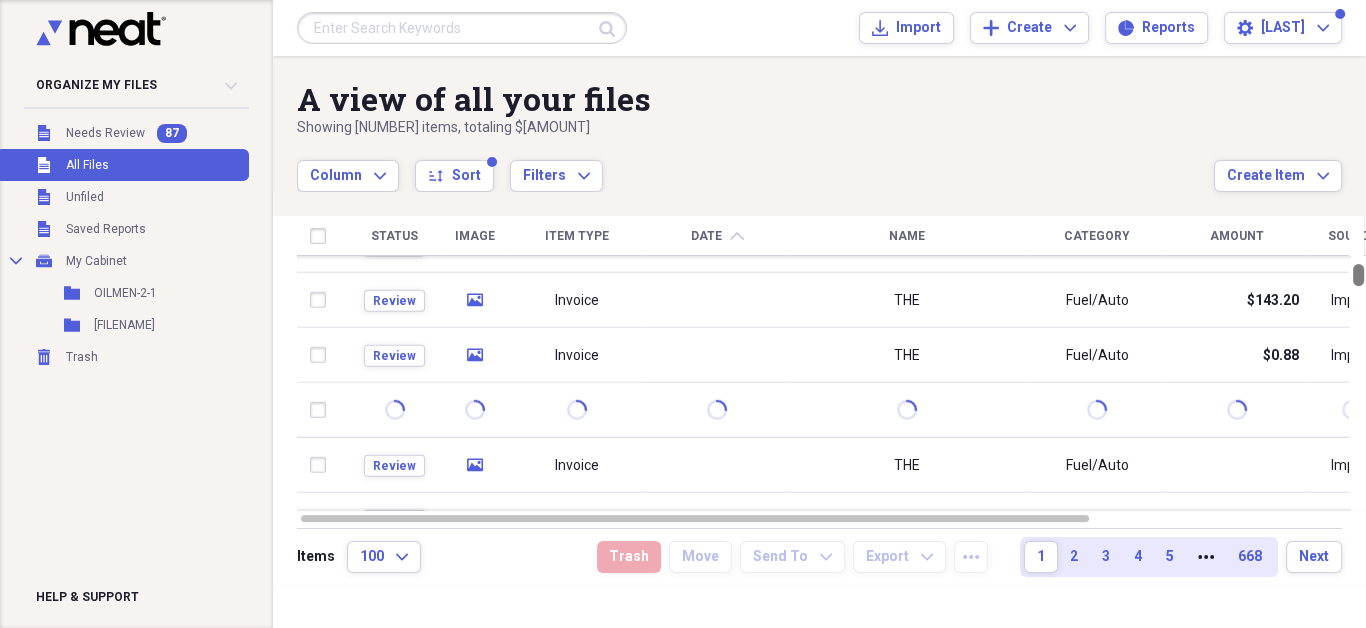 click at bounding box center (1358, 275) 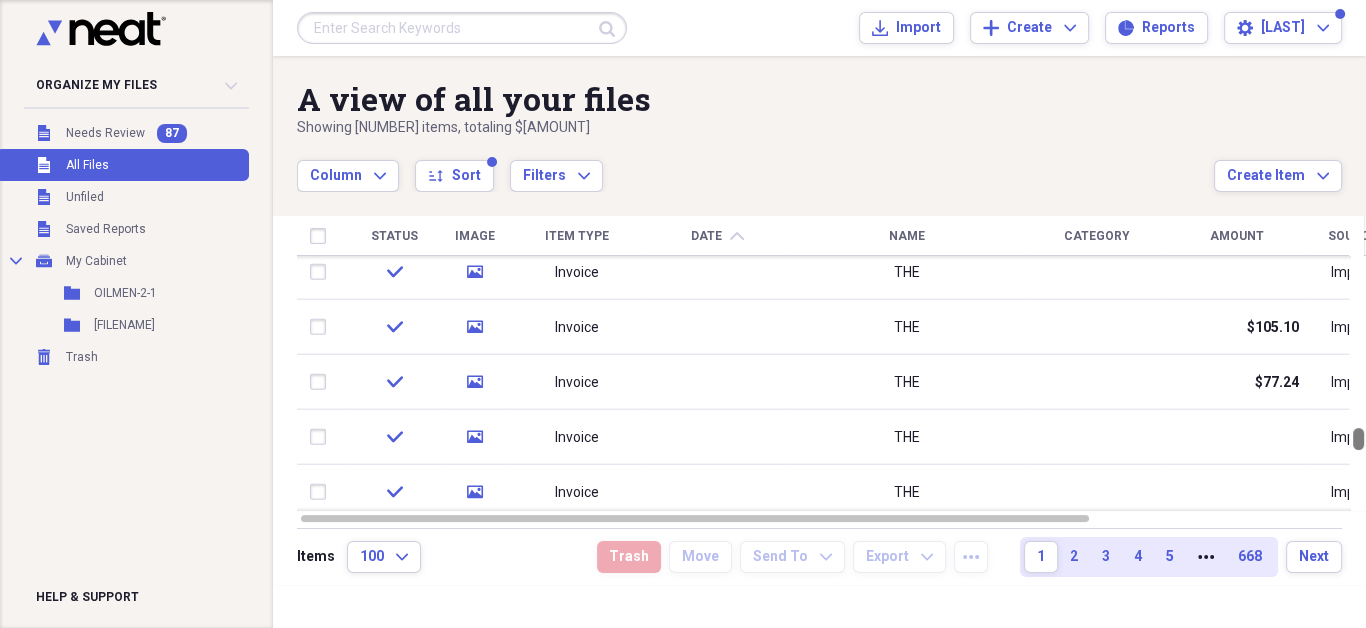 drag, startPoint x: 1359, startPoint y: 270, endPoint x: 1354, endPoint y: 435, distance: 165.07574 